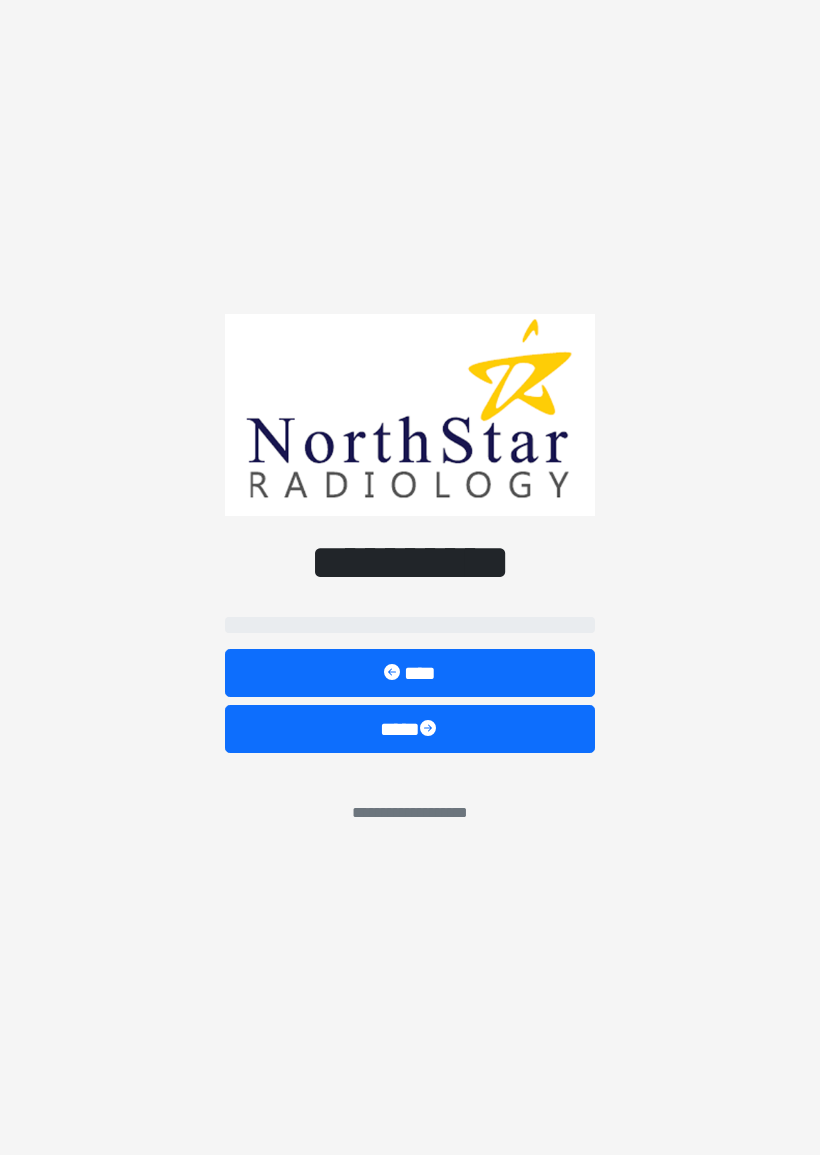 scroll, scrollTop: 0, scrollLeft: 0, axis: both 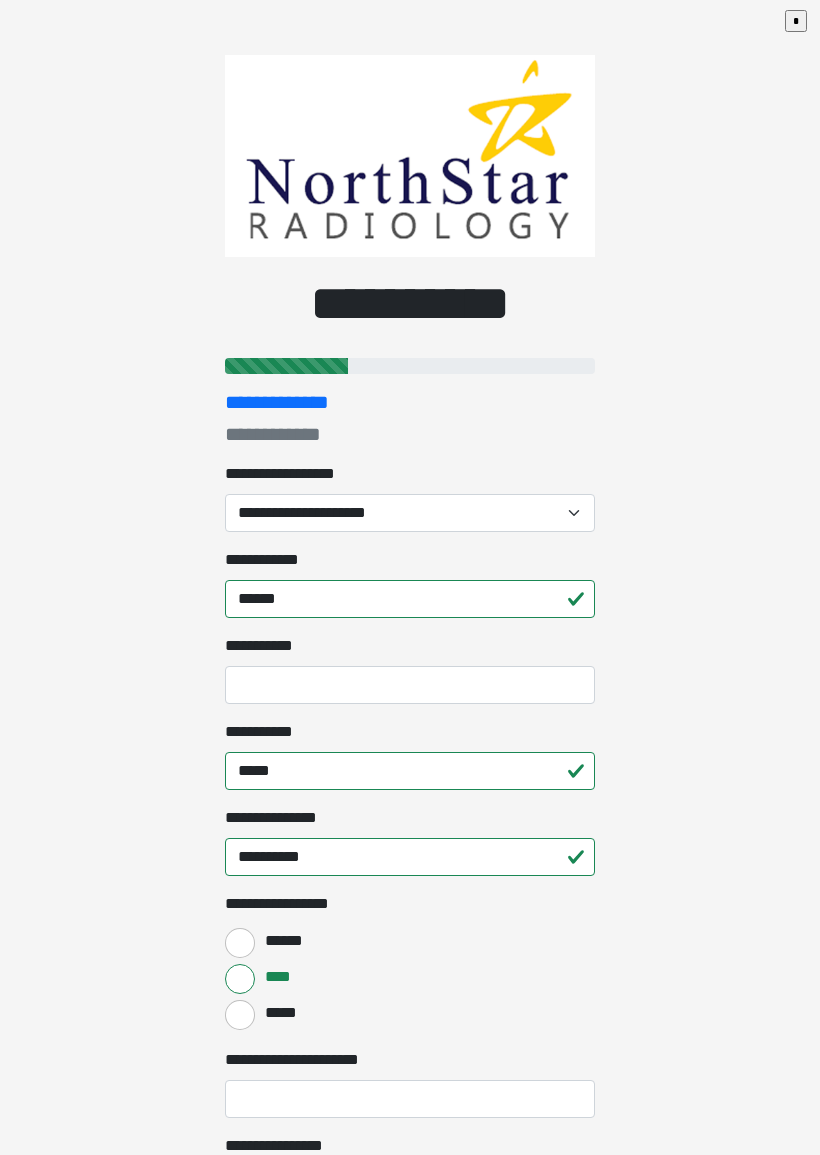 click on "**********" at bounding box center [410, 513] 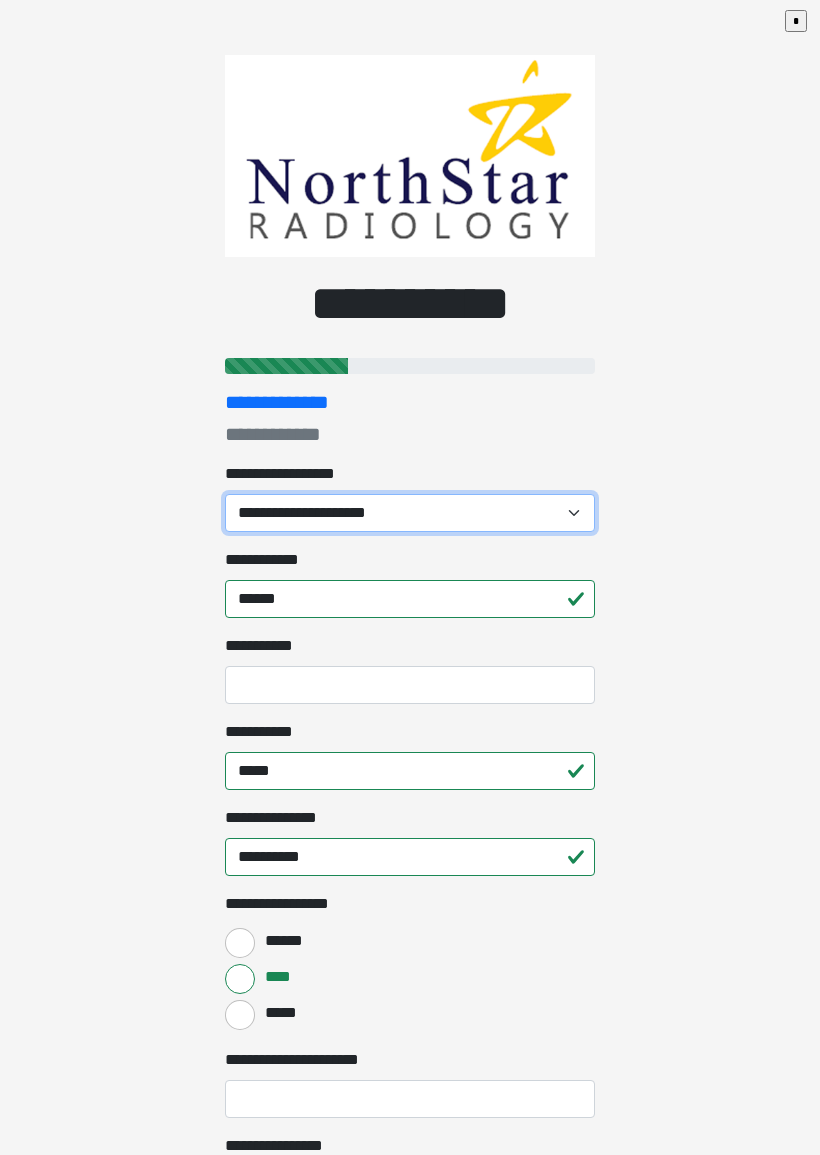 select on "*******" 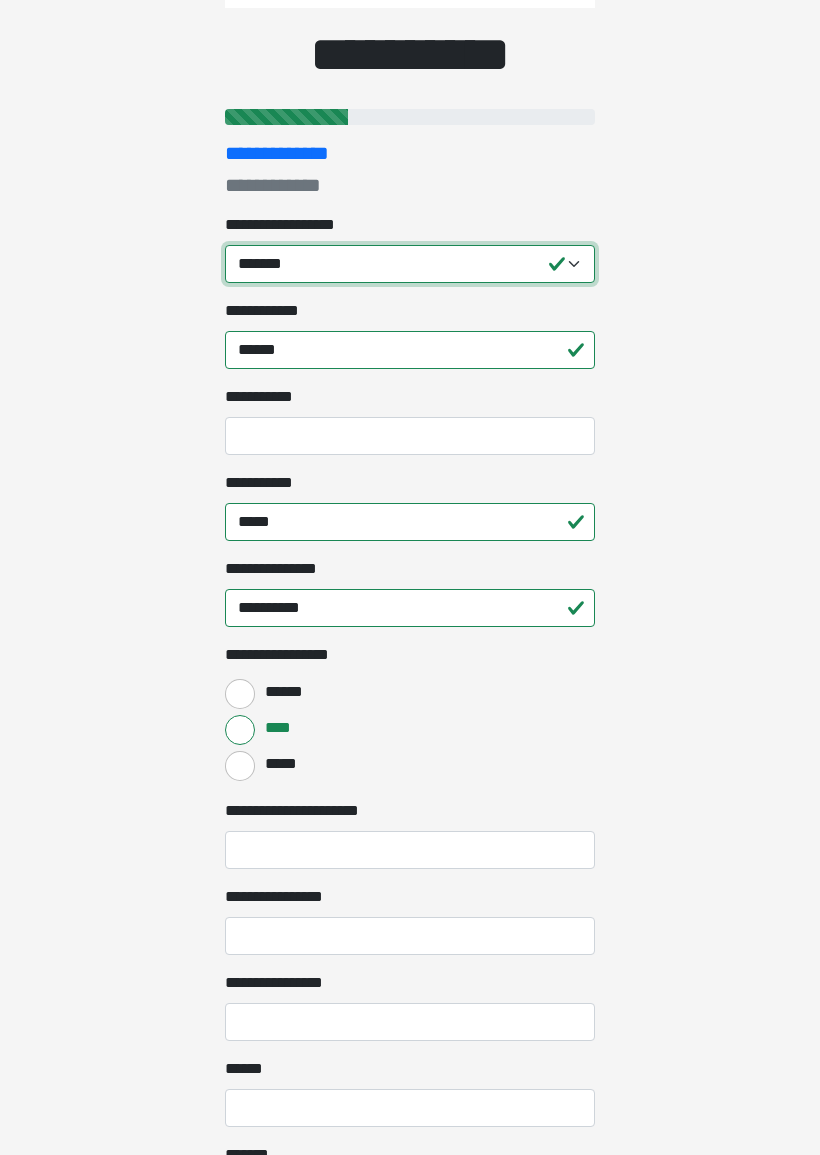 scroll, scrollTop: 0, scrollLeft: 0, axis: both 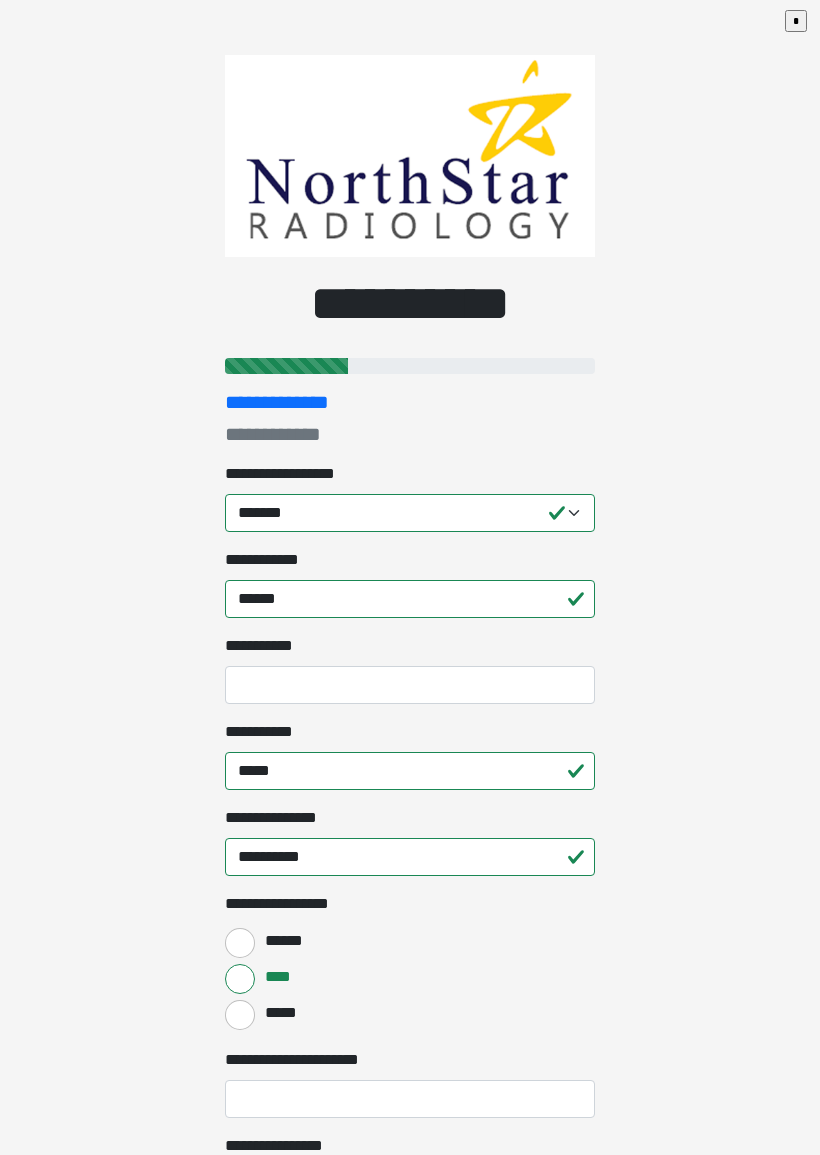 click on "**********" at bounding box center [410, 577] 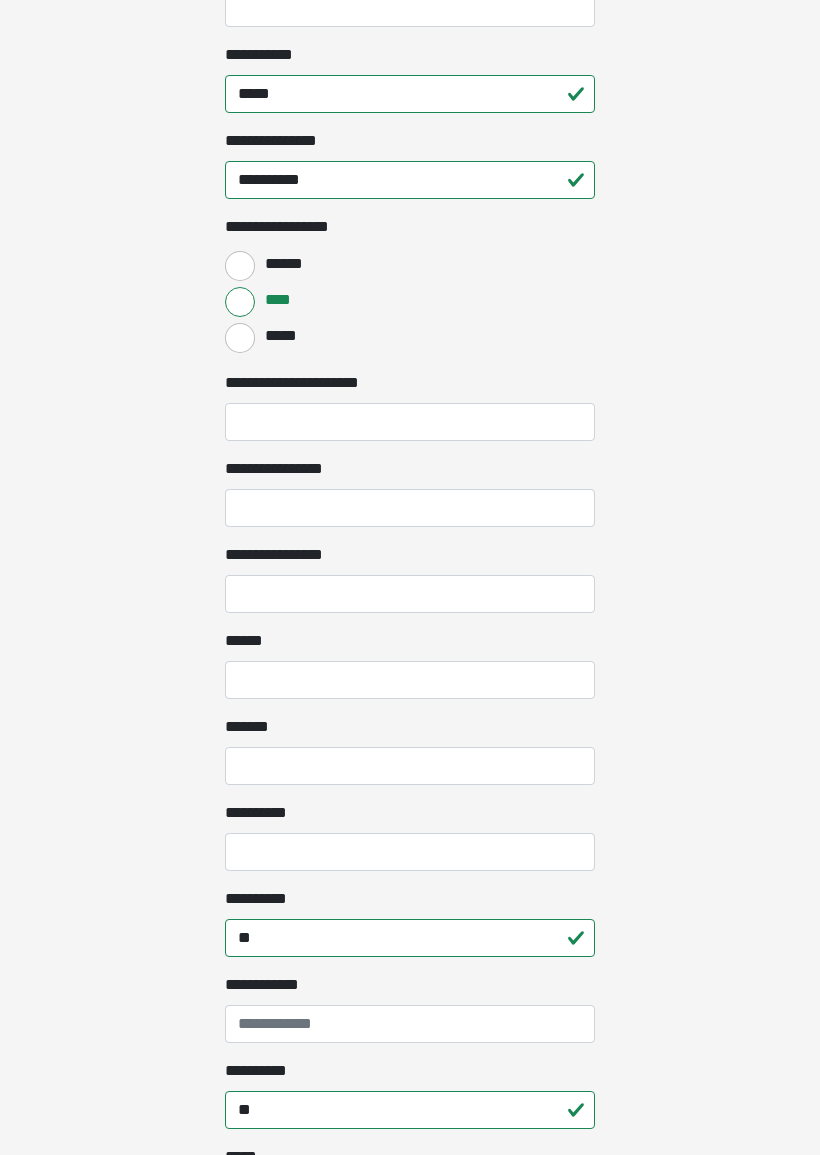 scroll, scrollTop: 680, scrollLeft: 0, axis: vertical 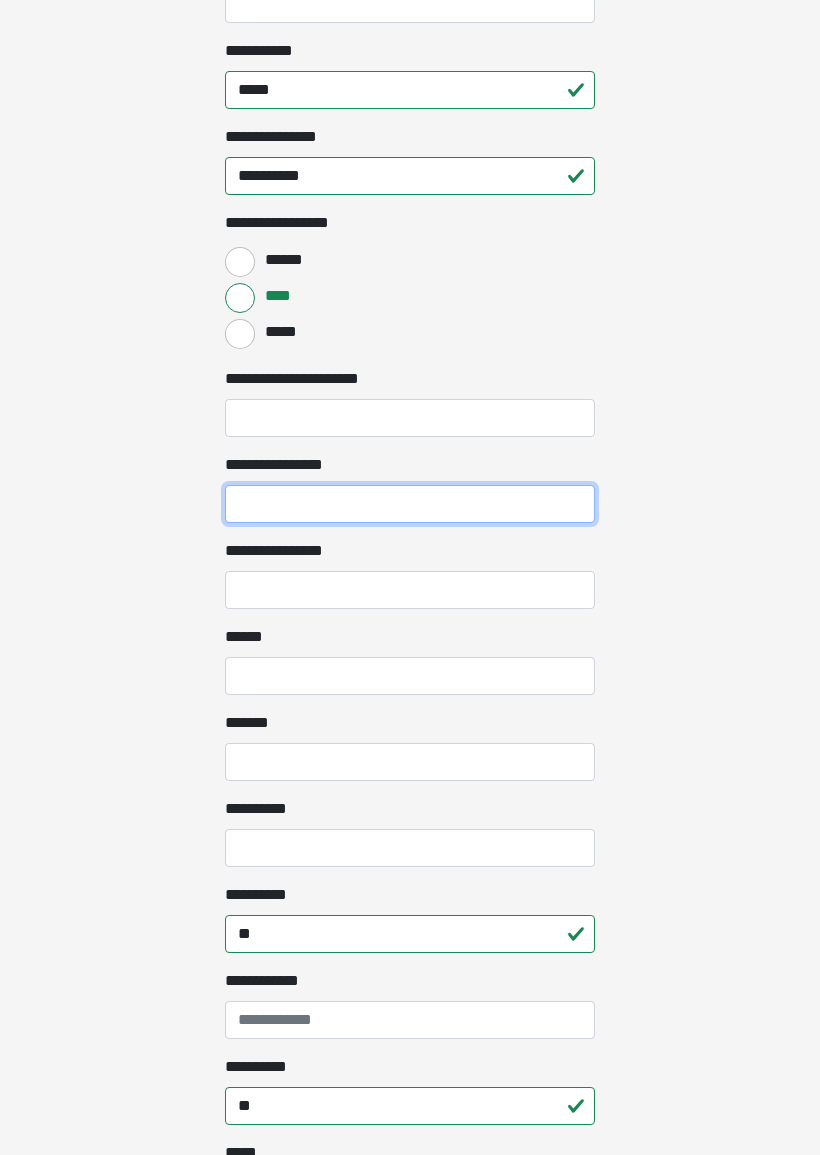click on "**********" at bounding box center [410, 505] 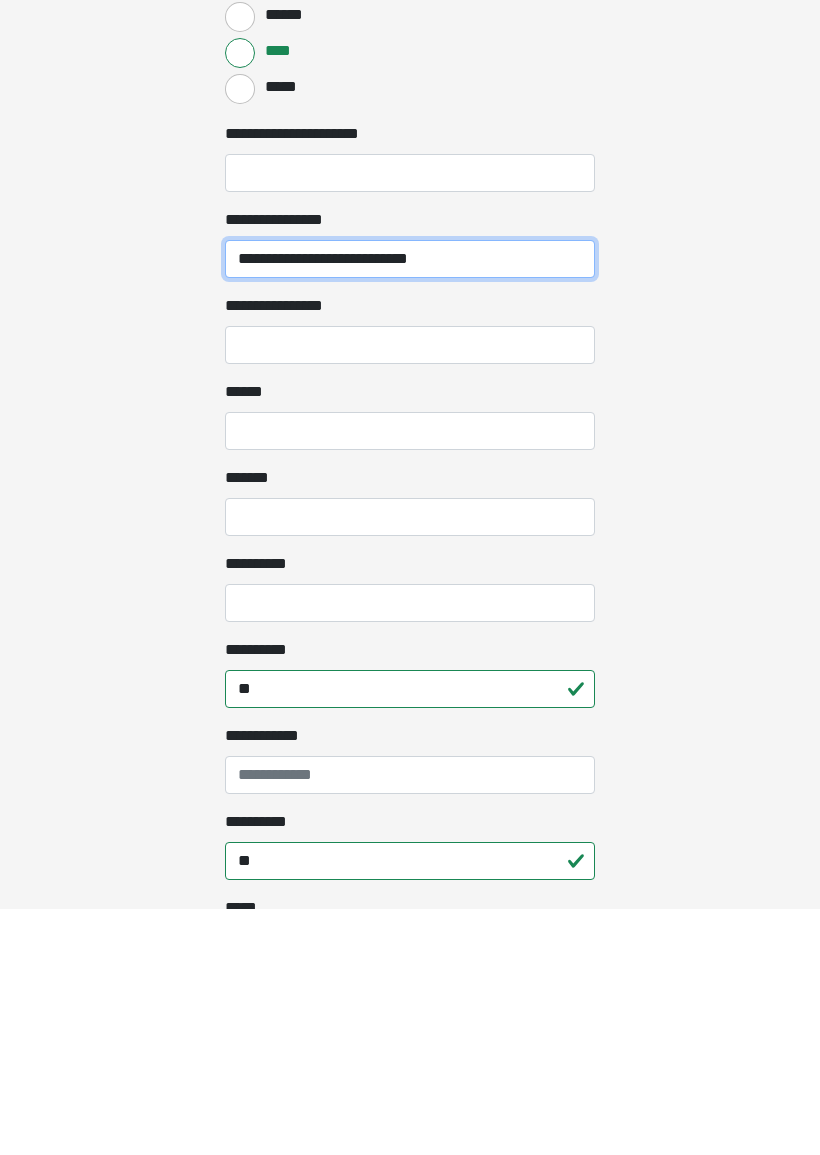 type on "**********" 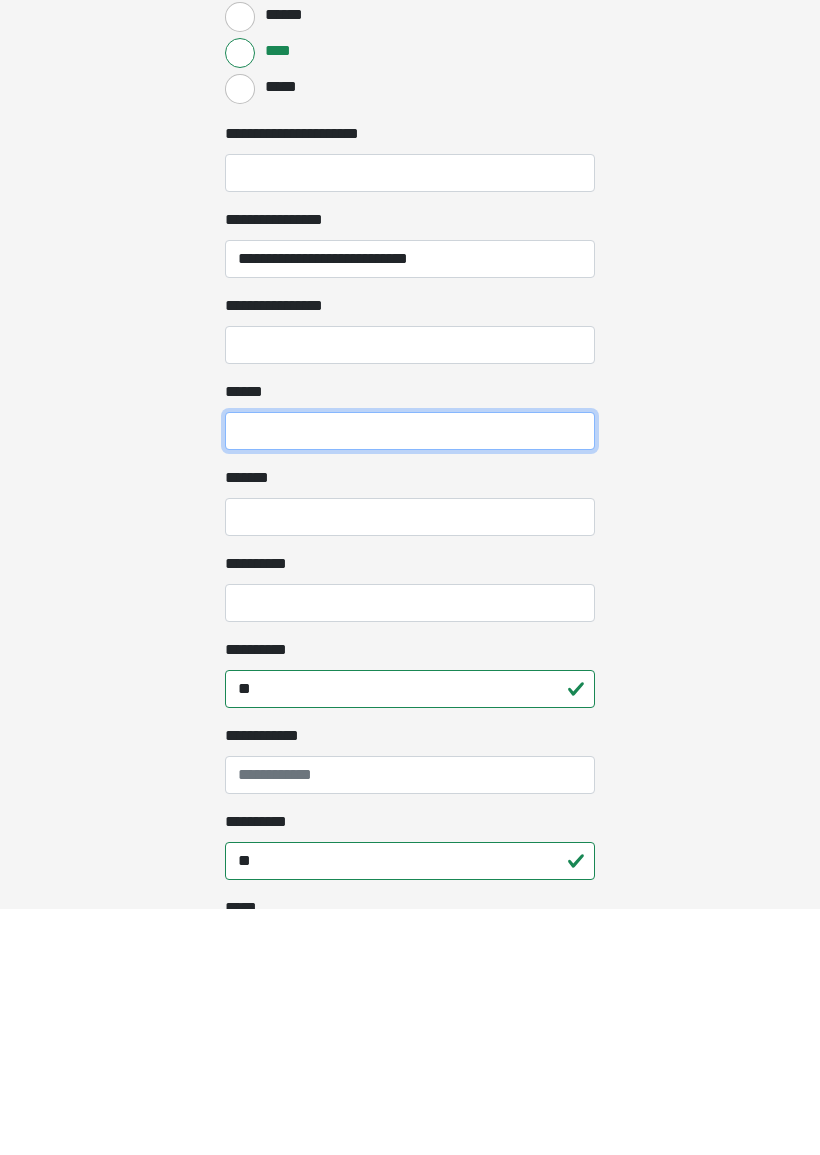 click on "**** *" at bounding box center (410, 677) 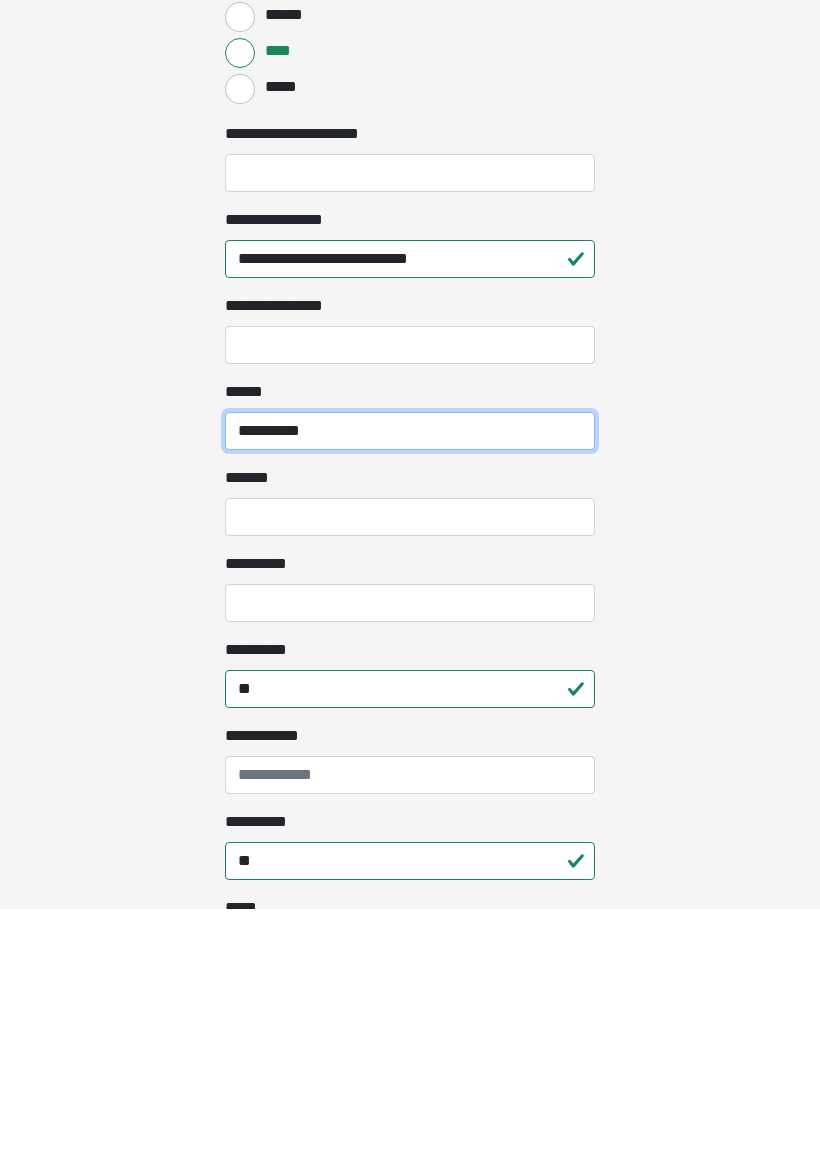type on "*********" 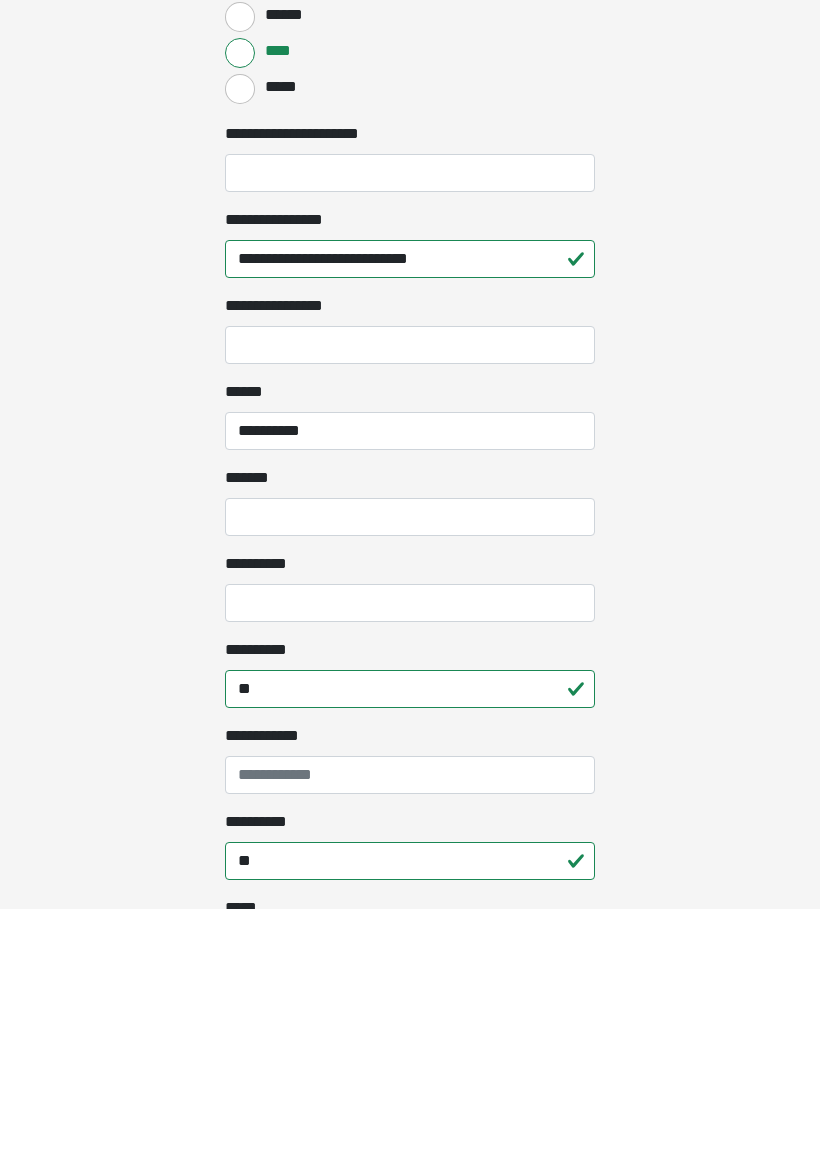 click on "***** *" at bounding box center [410, 763] 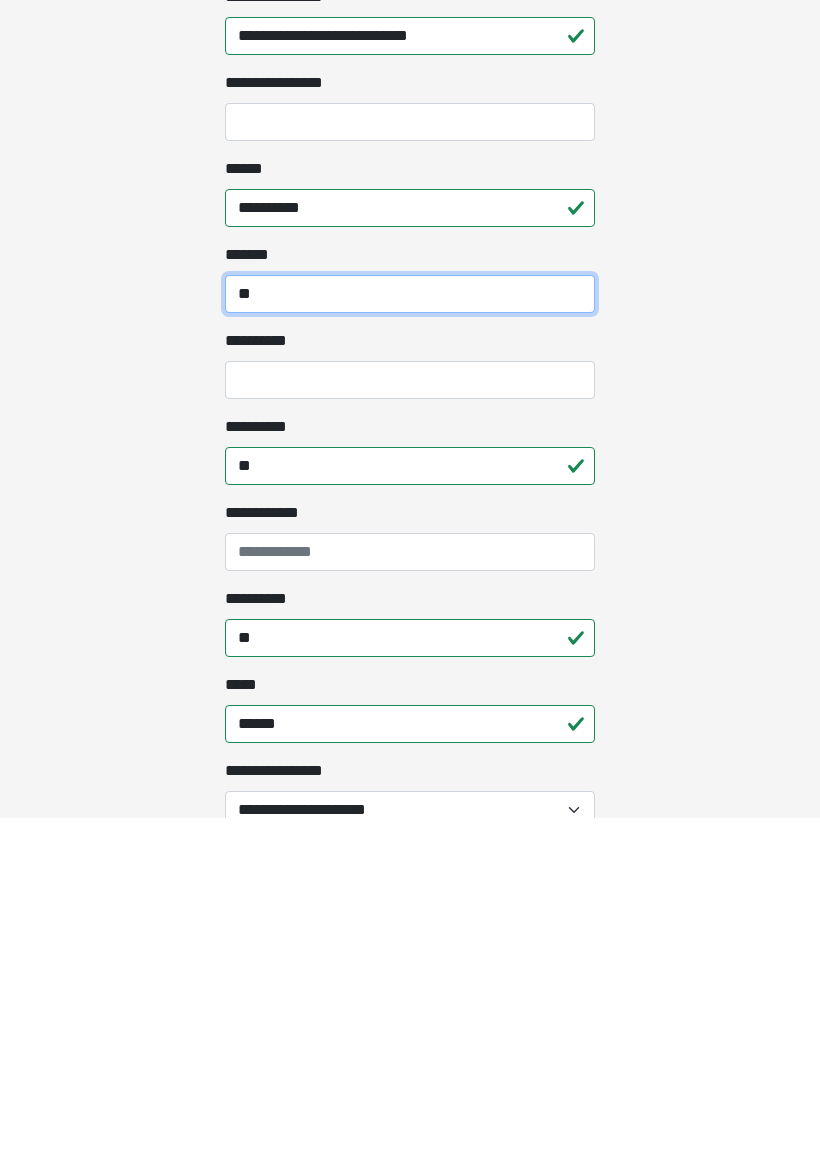 scroll, scrollTop: 828, scrollLeft: 0, axis: vertical 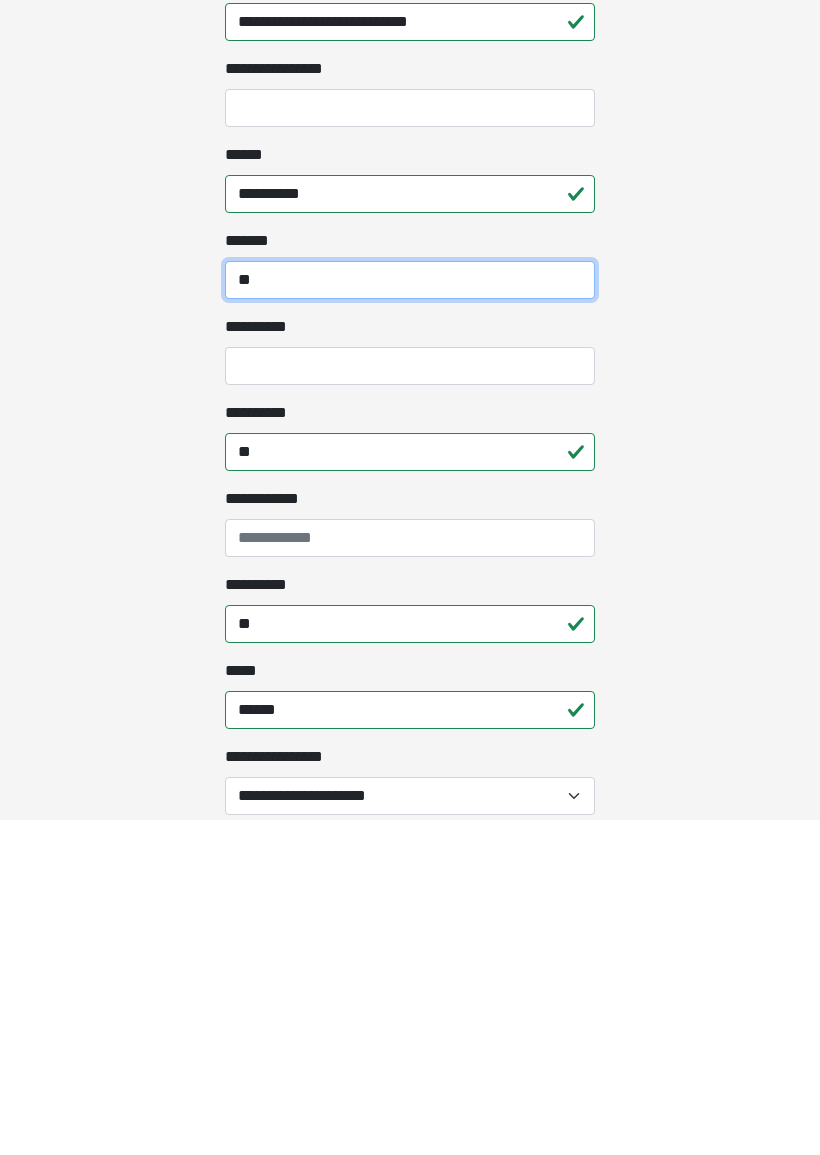 type on "**" 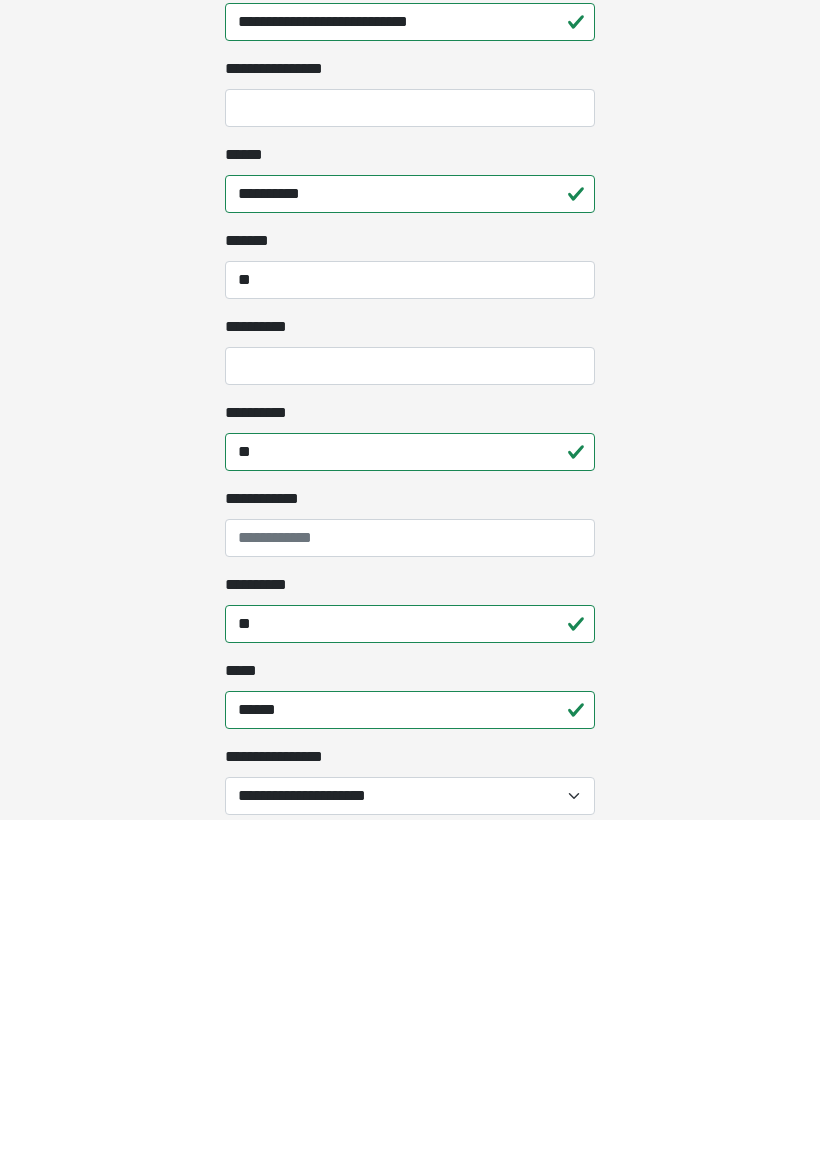 click on "**" at bounding box center [410, 787] 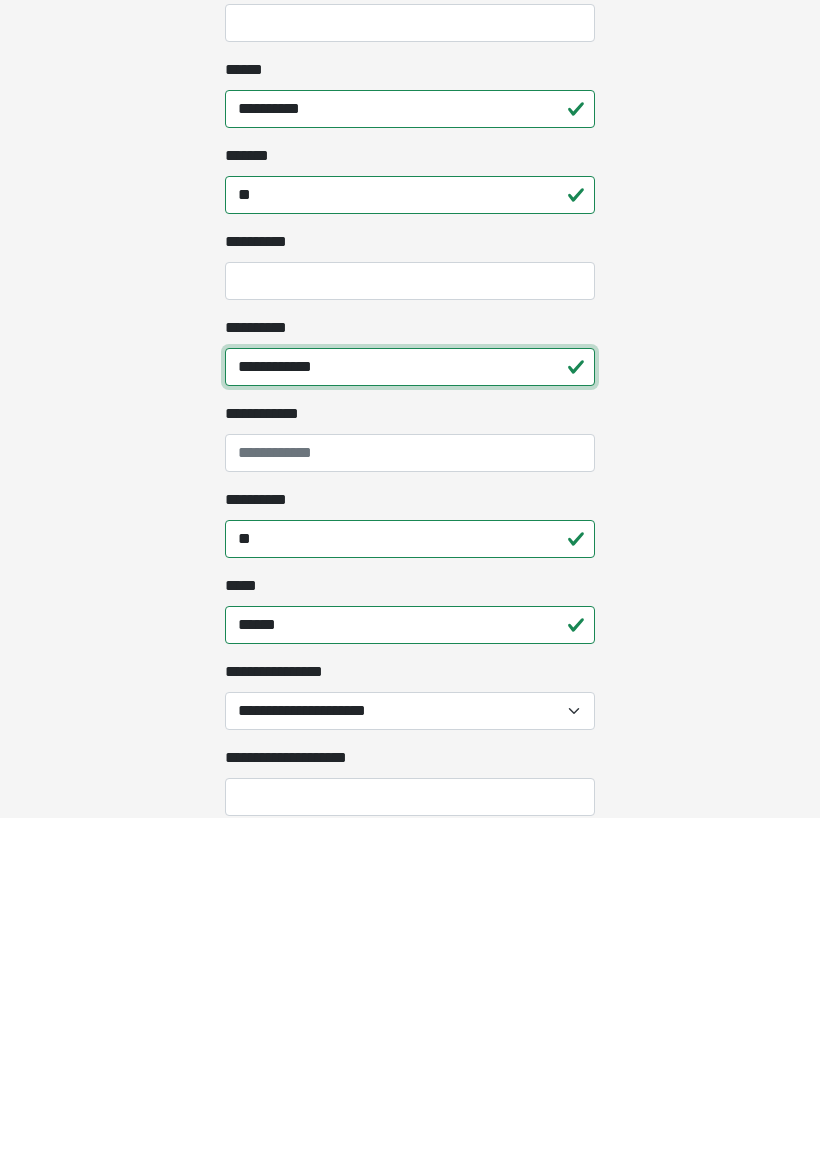 scroll, scrollTop: 930, scrollLeft: 0, axis: vertical 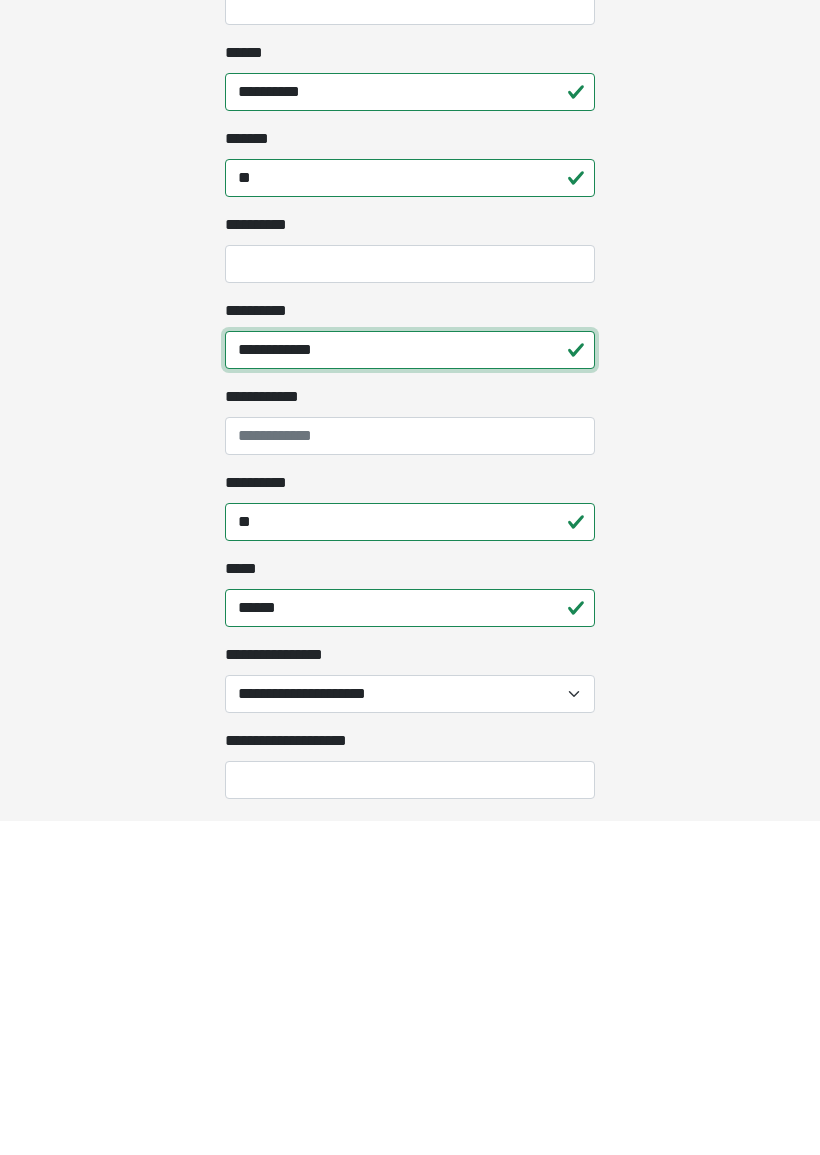 type on "**********" 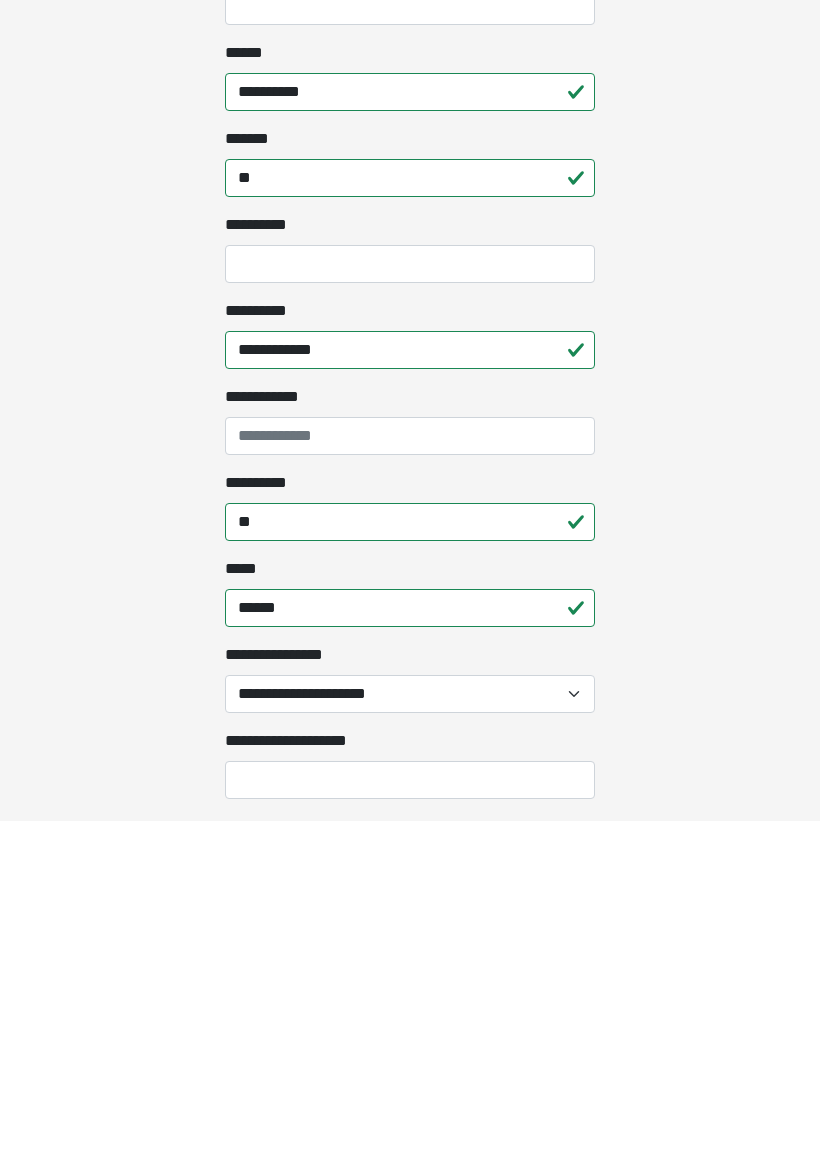 click on "**" at bounding box center (410, 857) 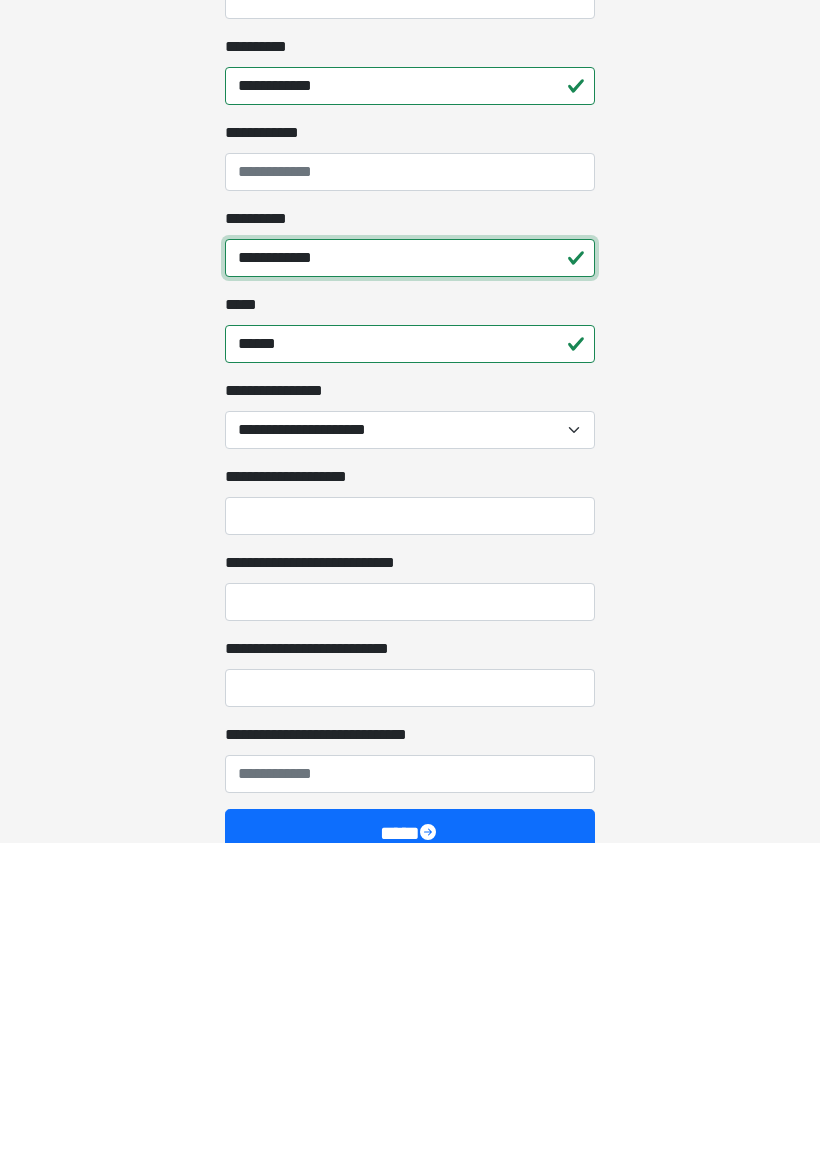 scroll, scrollTop: 1229, scrollLeft: 0, axis: vertical 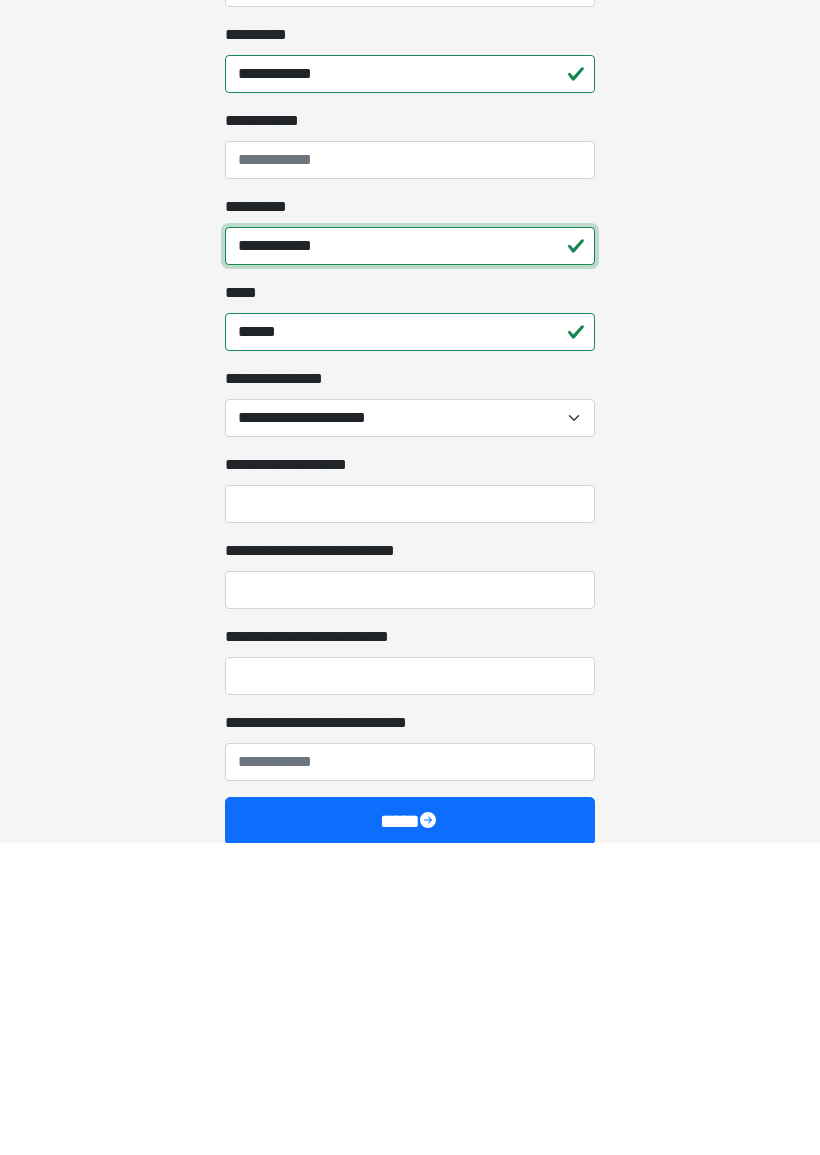 type on "**********" 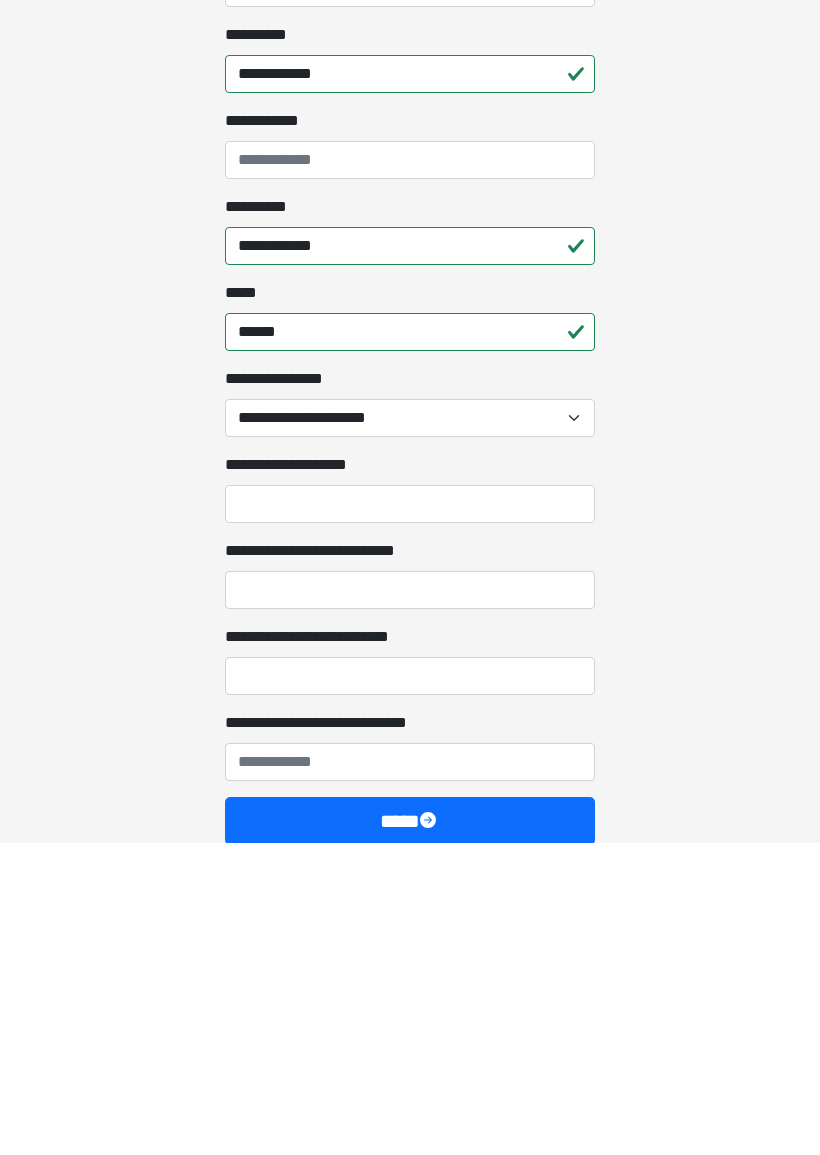 click on "******" at bounding box center (410, 644) 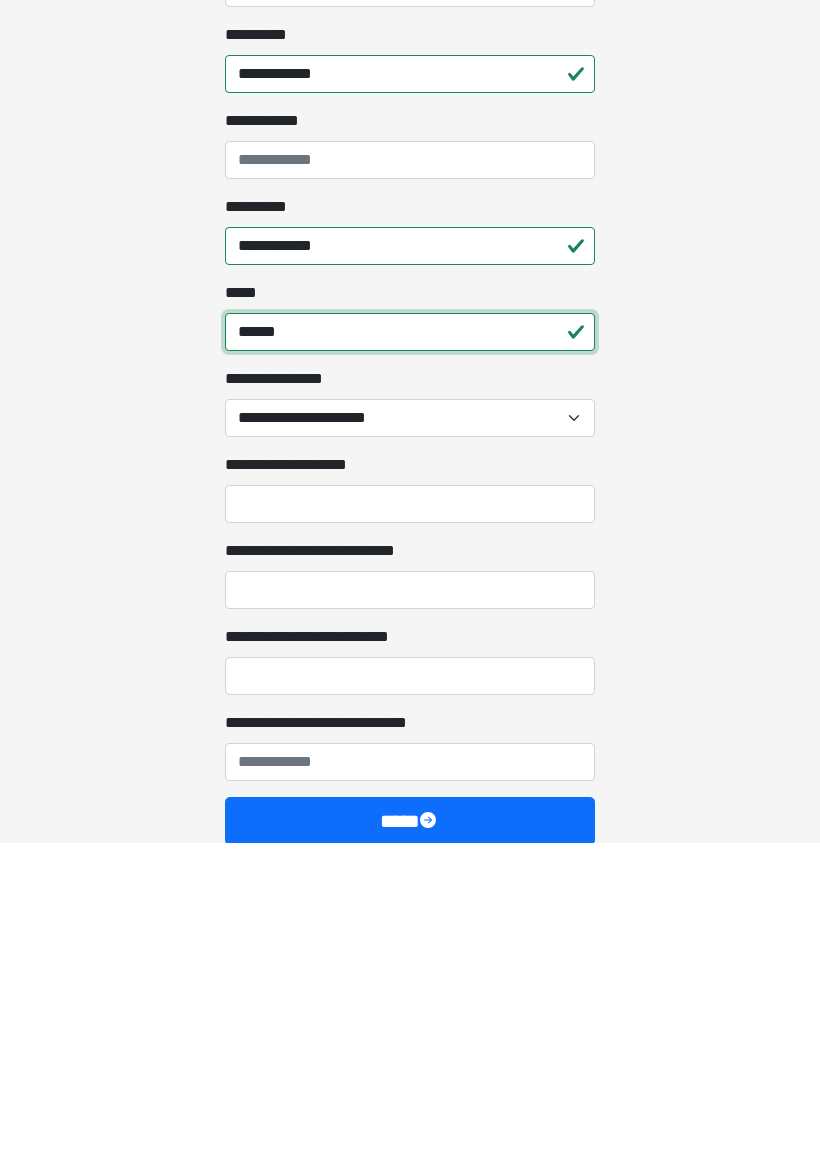 scroll, scrollTop: 1242, scrollLeft: 0, axis: vertical 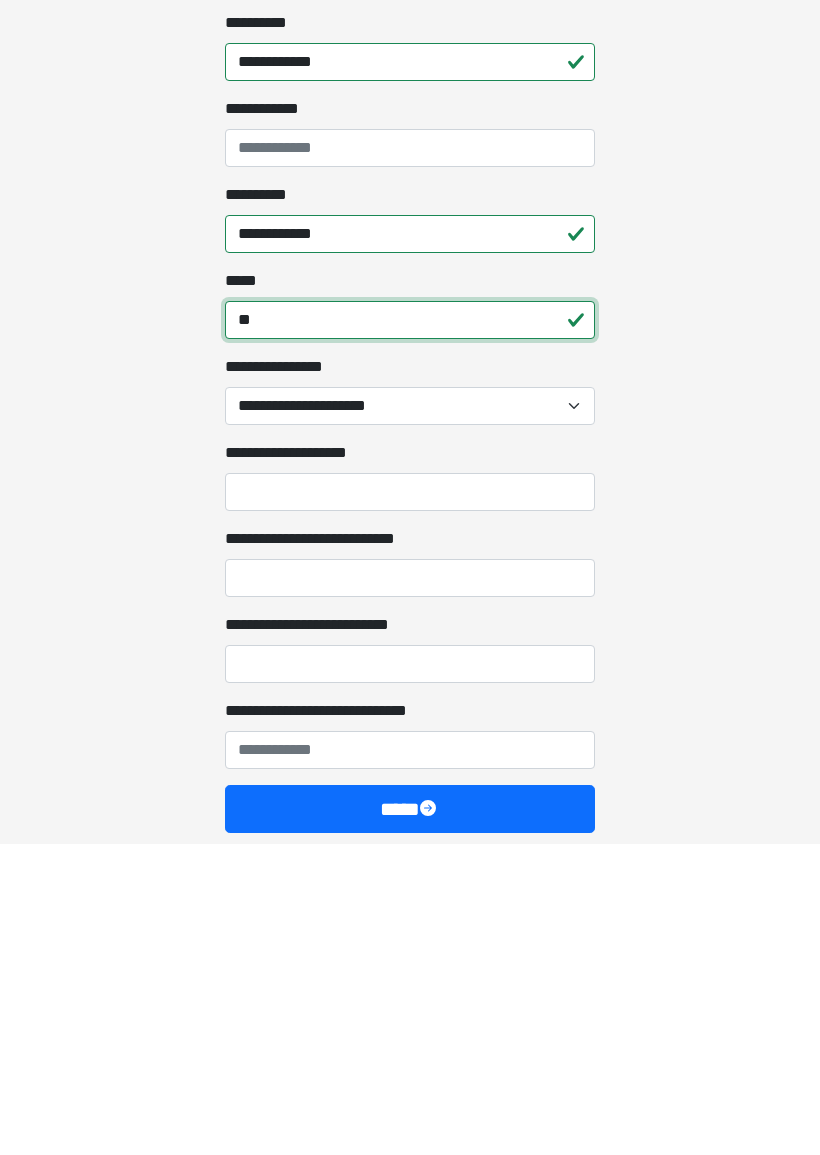 type on "*" 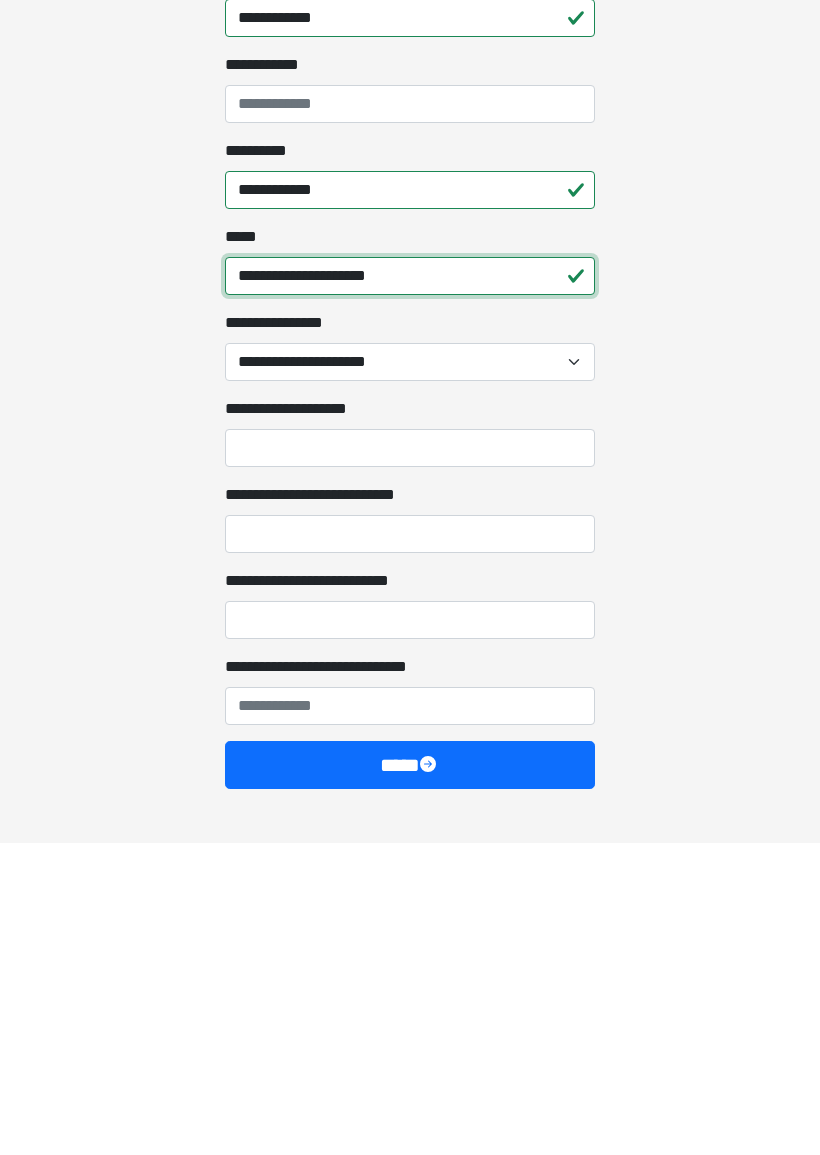 scroll, scrollTop: 1334, scrollLeft: 0, axis: vertical 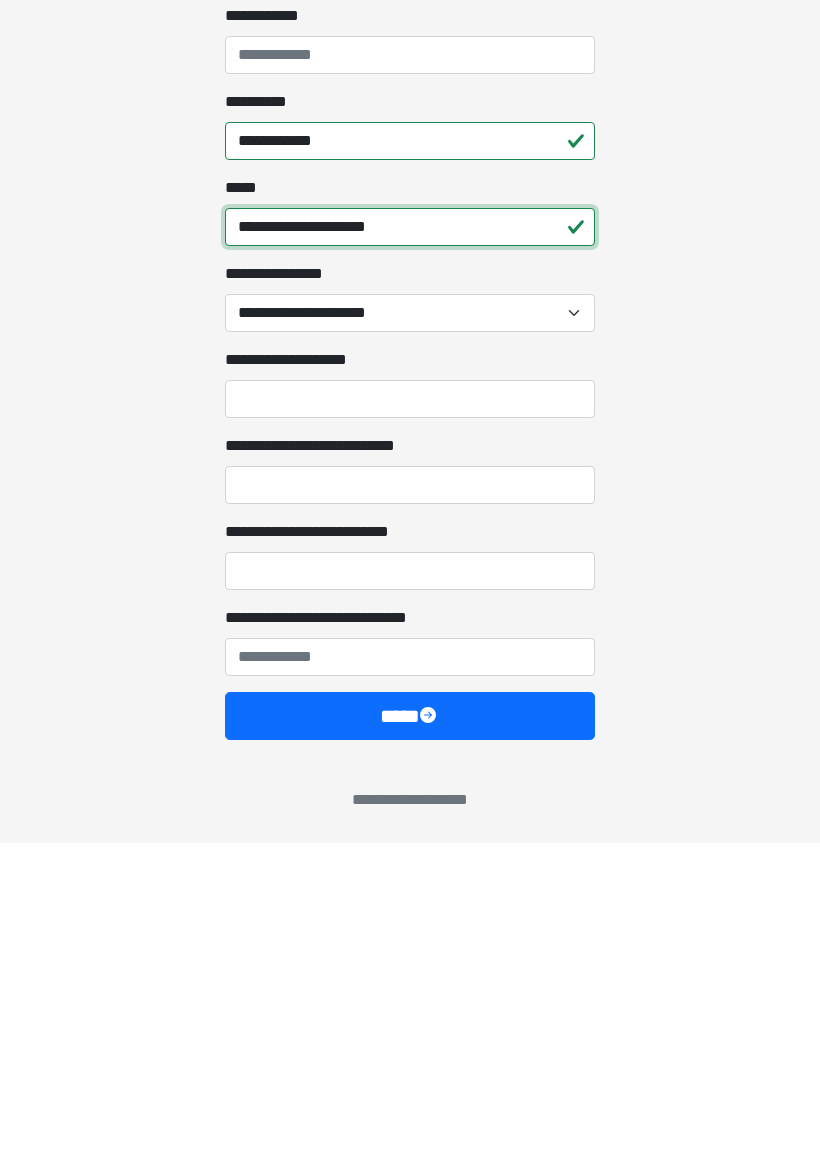 type on "**********" 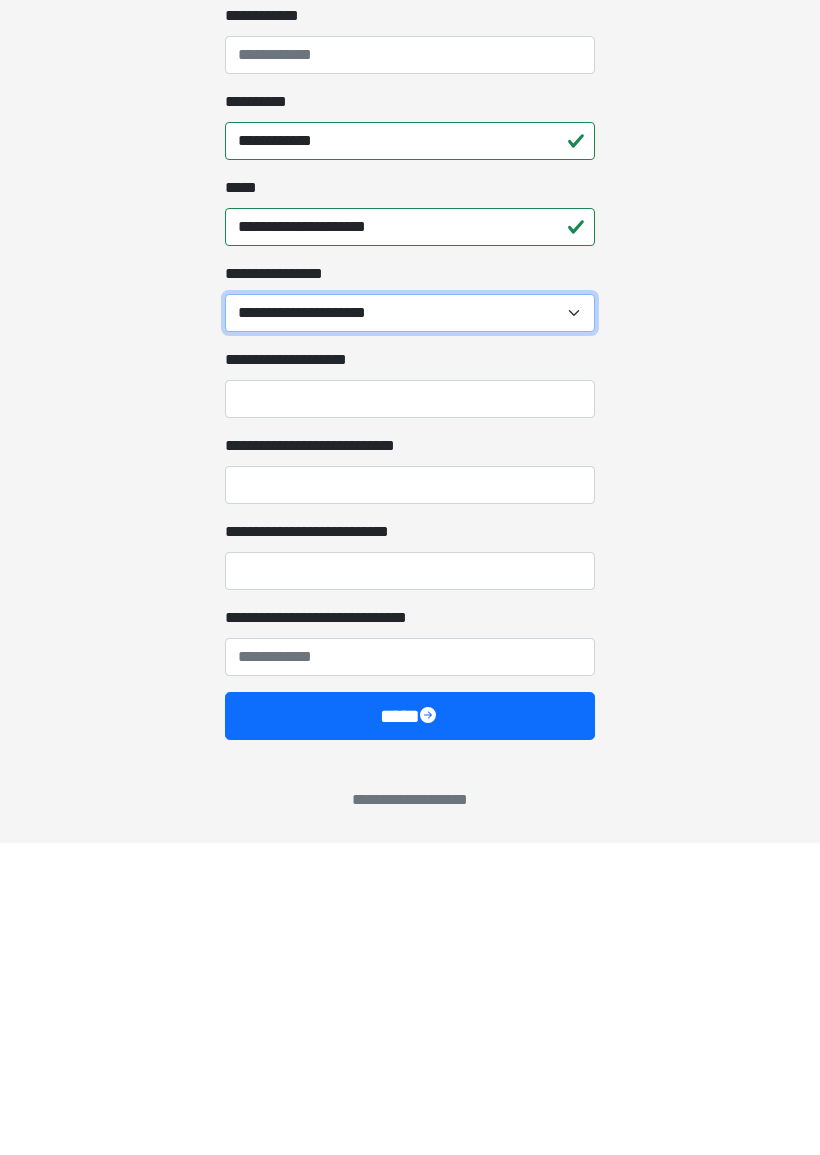 click on "**********" at bounding box center [410, 625] 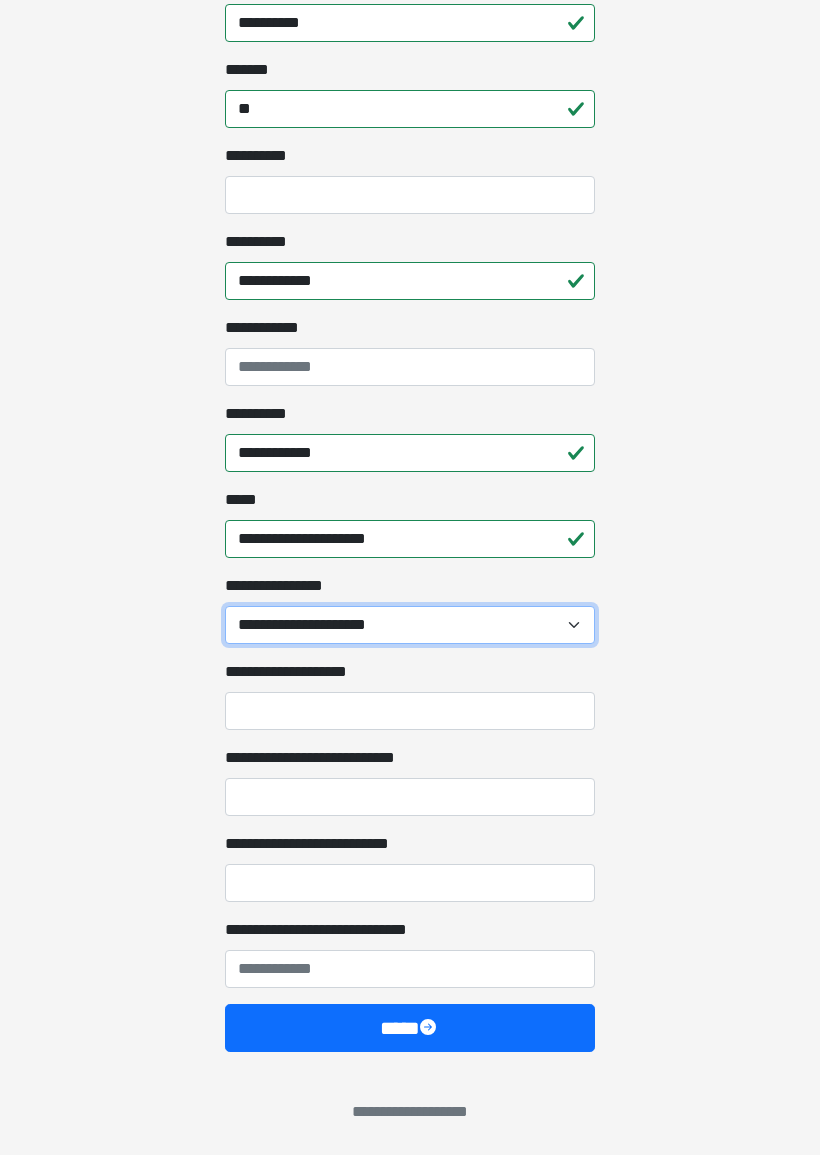 select on "******" 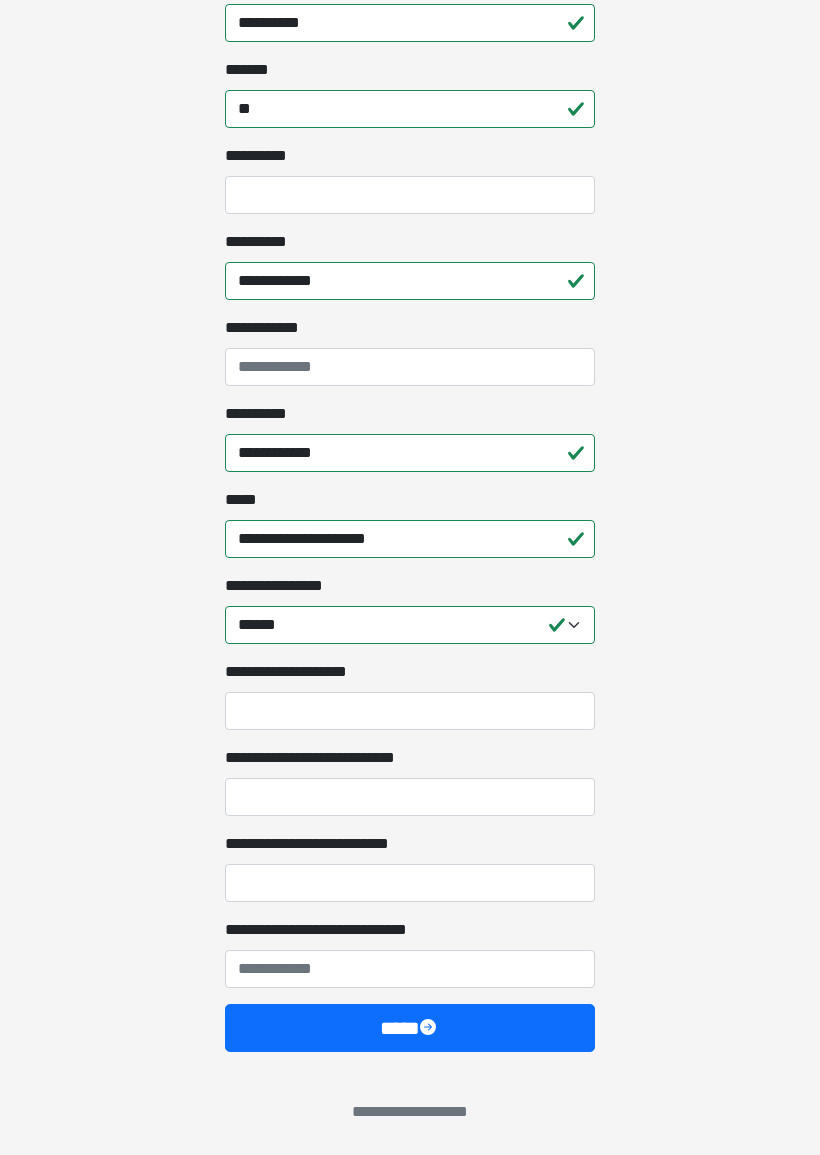 click on "****" at bounding box center (410, 1028) 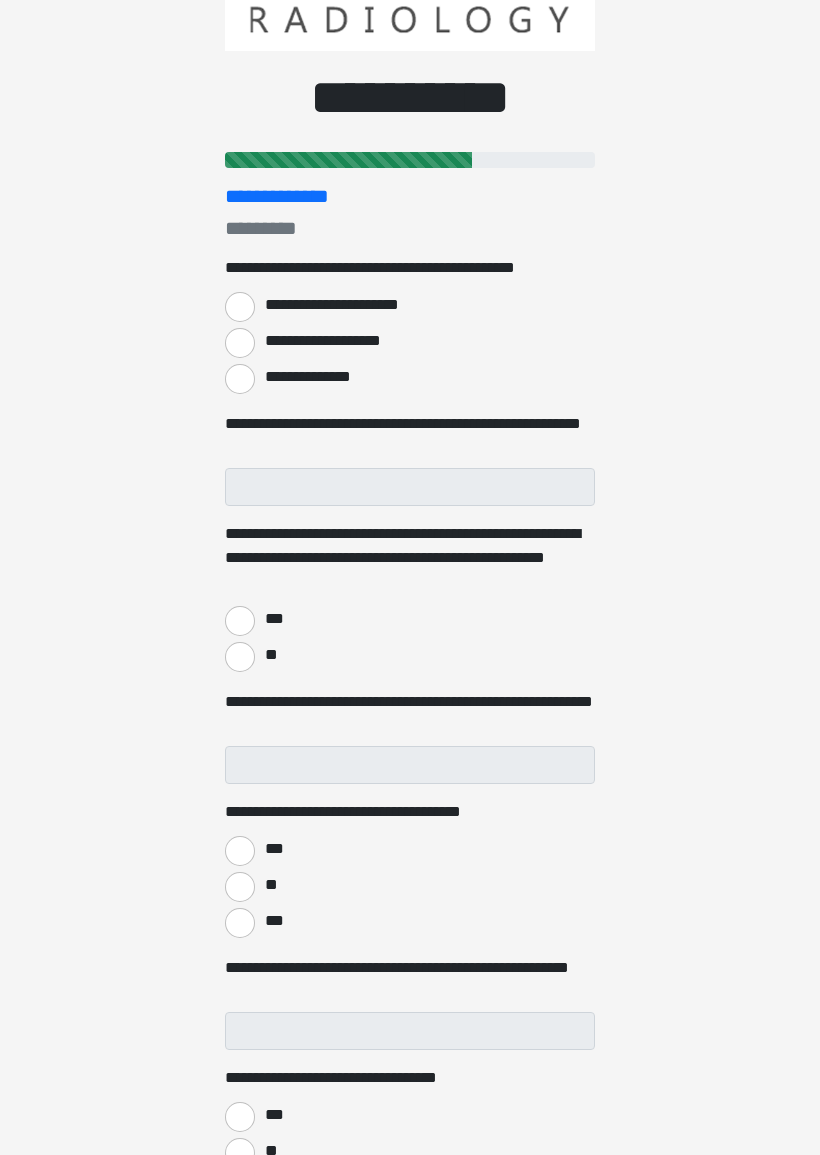 scroll, scrollTop: 206, scrollLeft: 0, axis: vertical 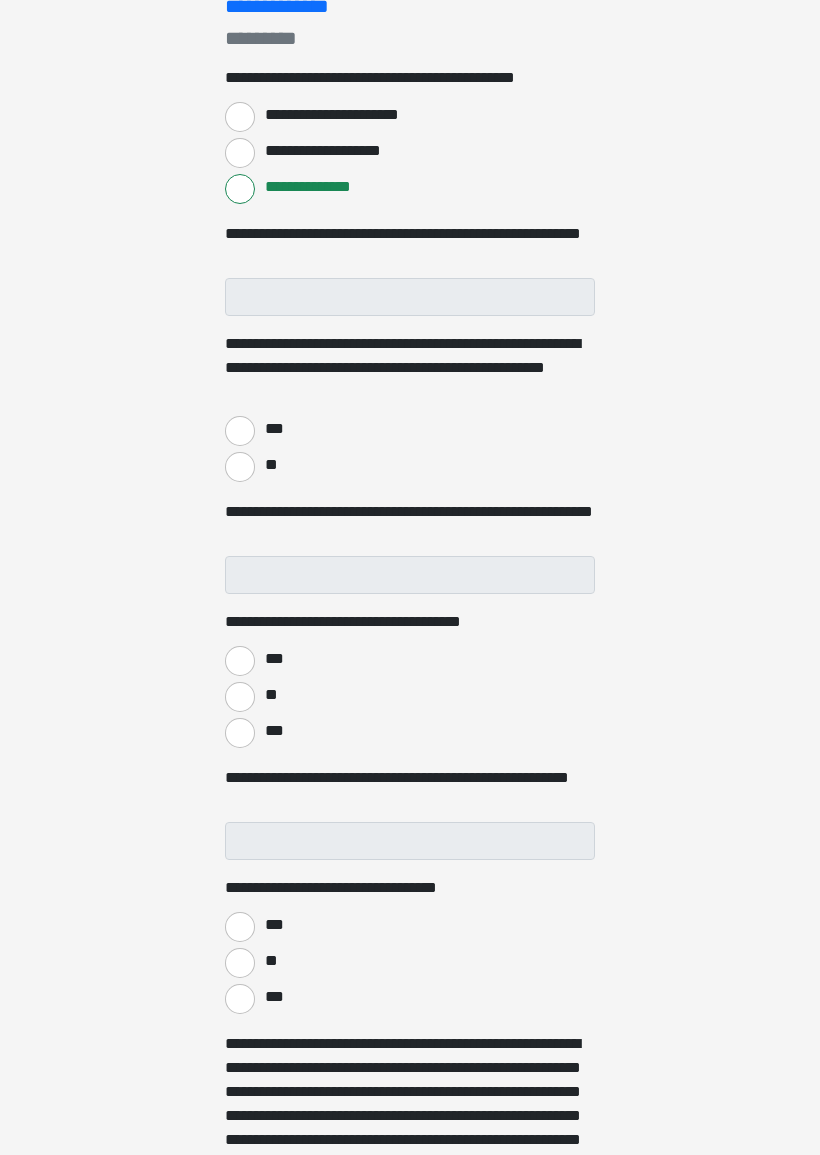 click on "**" at bounding box center (240, 467) 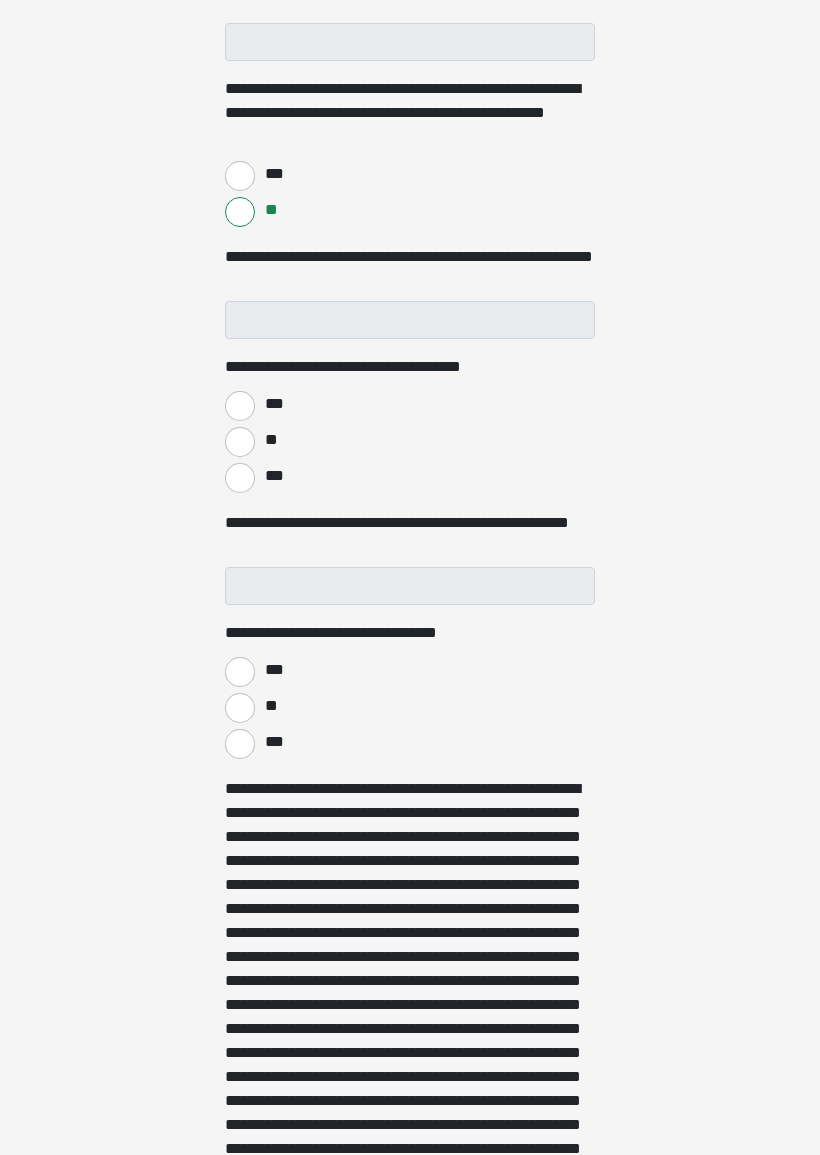 scroll, scrollTop: 659, scrollLeft: 0, axis: vertical 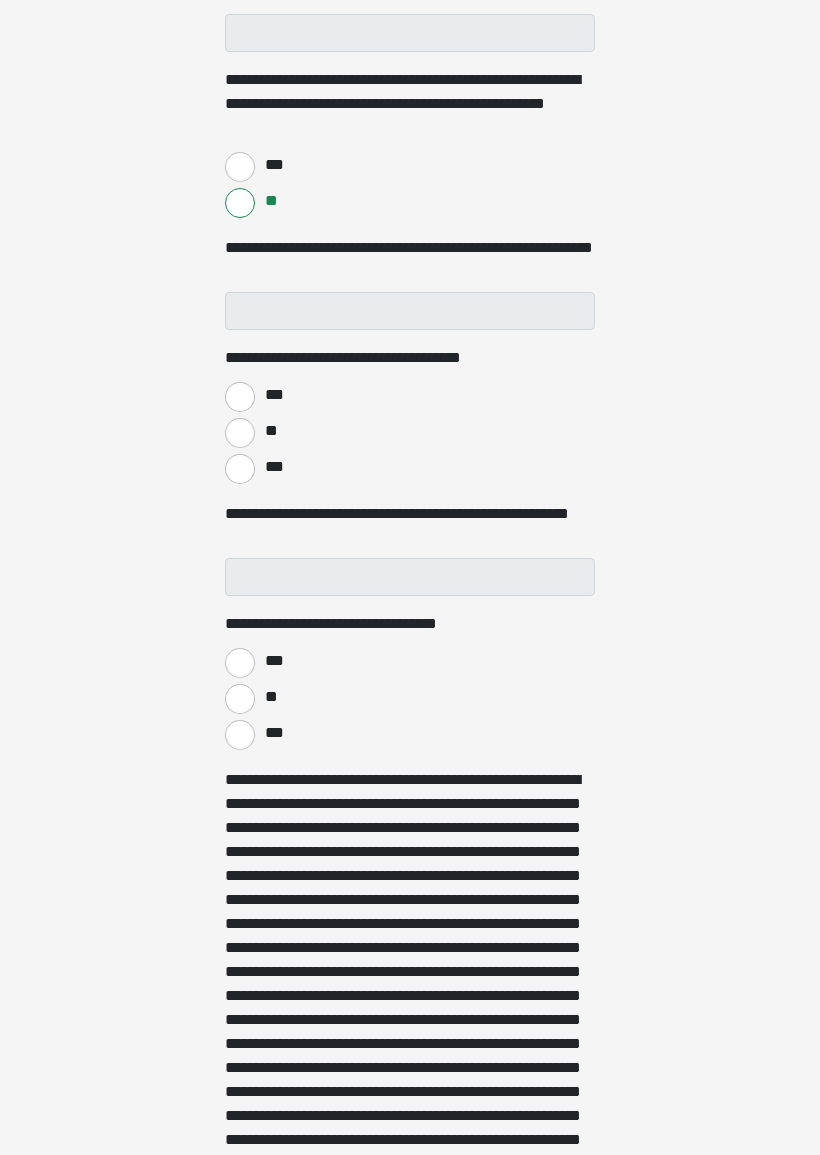 click on "***" at bounding box center [240, 470] 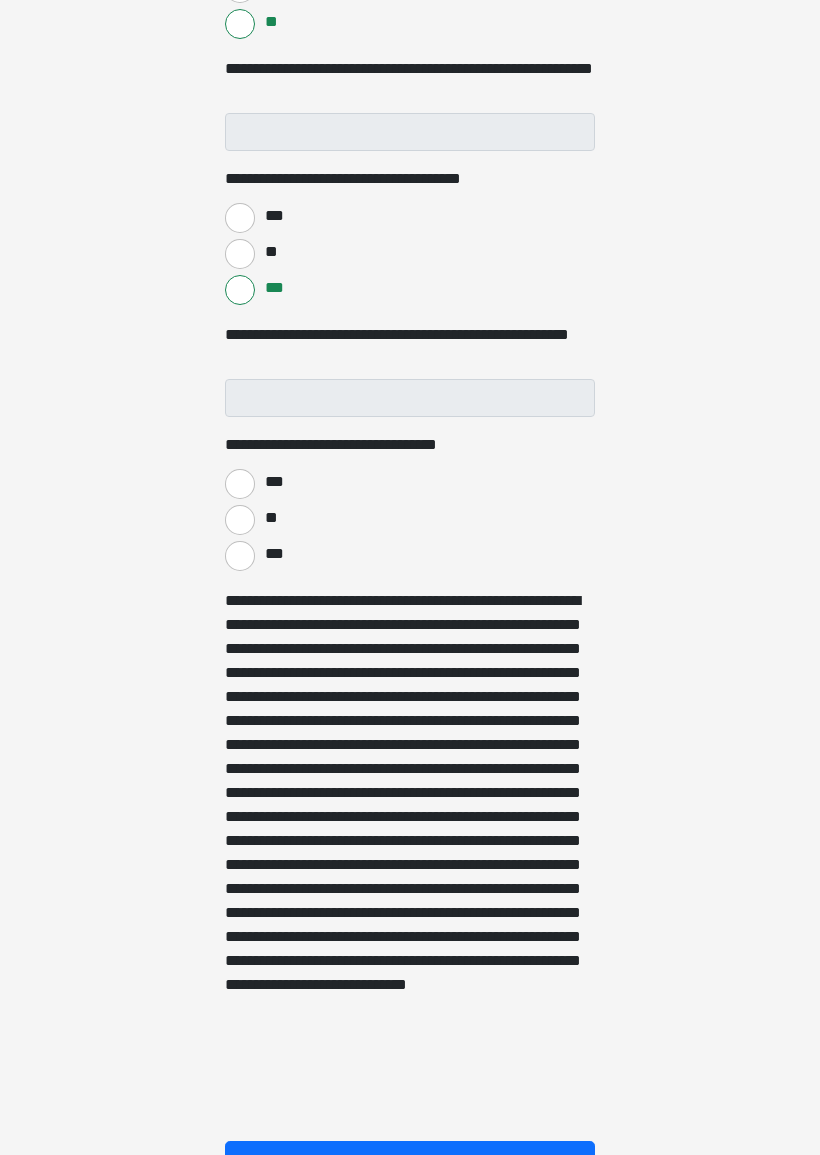 scroll, scrollTop: 942, scrollLeft: 0, axis: vertical 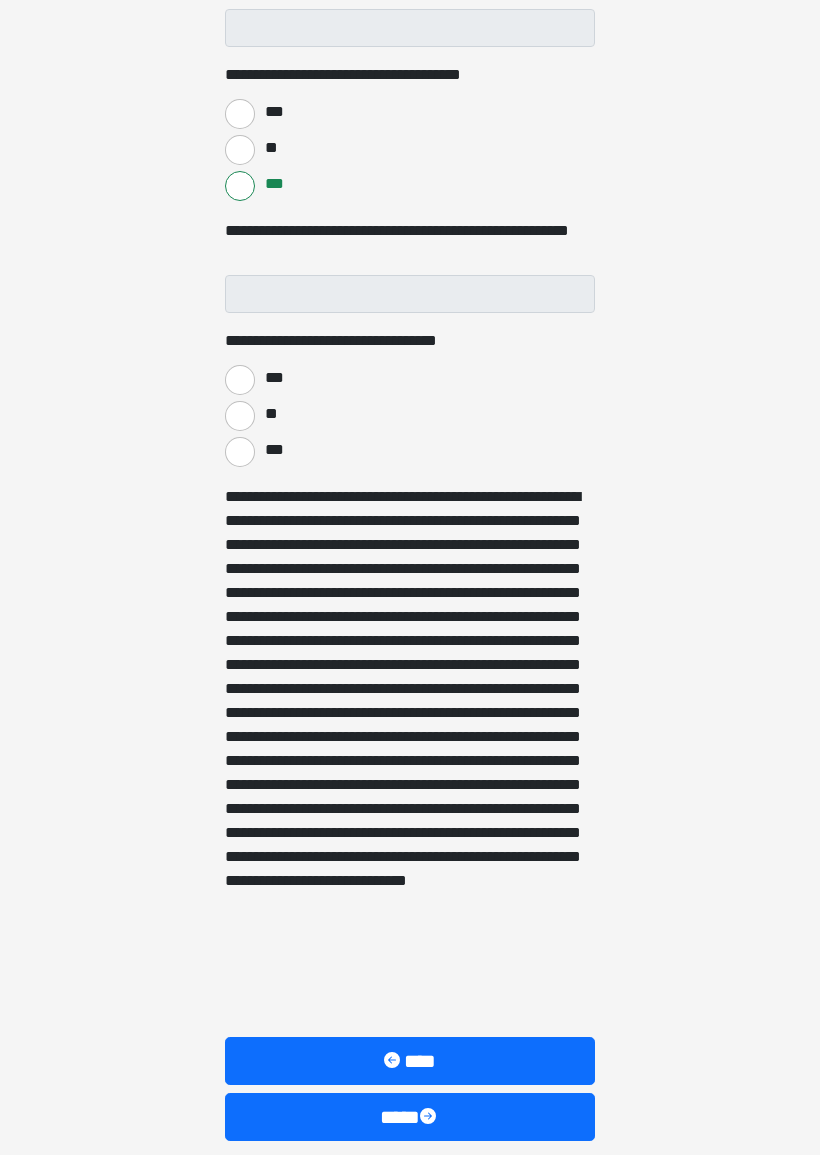 click on "***" at bounding box center [240, 453] 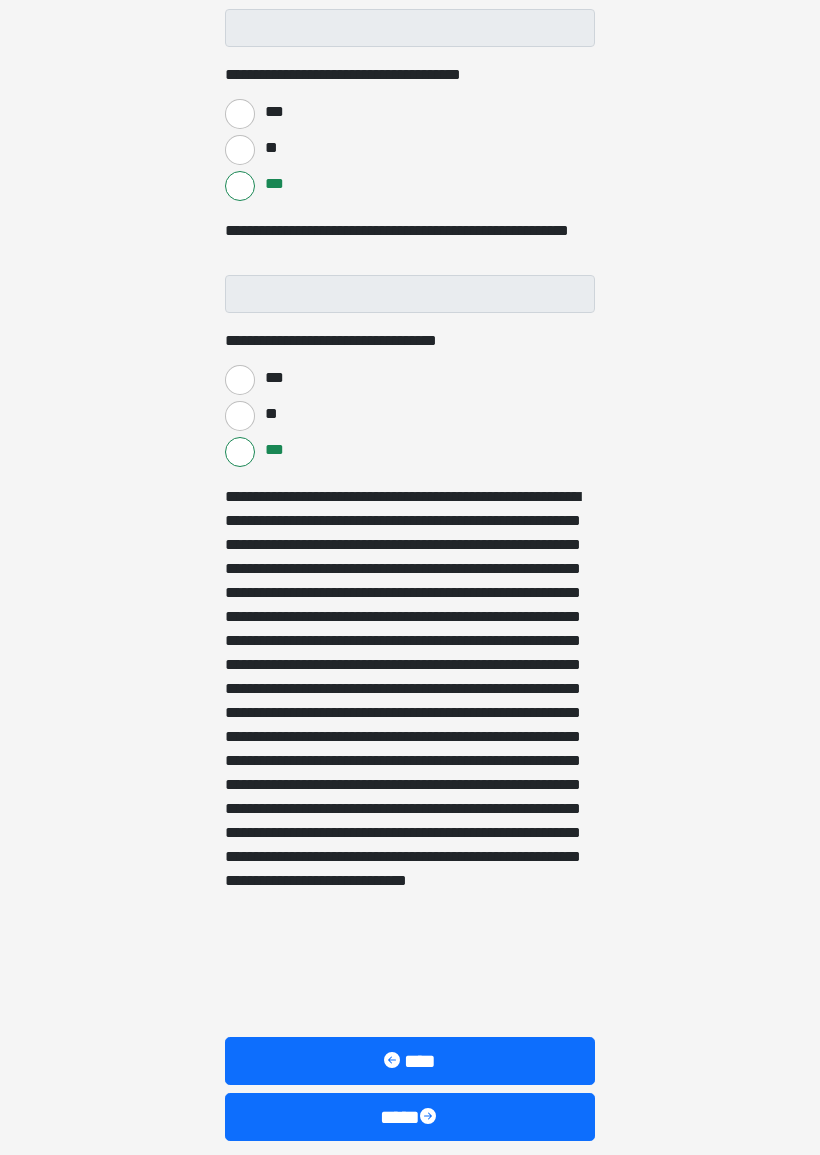 scroll, scrollTop: 1032, scrollLeft: 0, axis: vertical 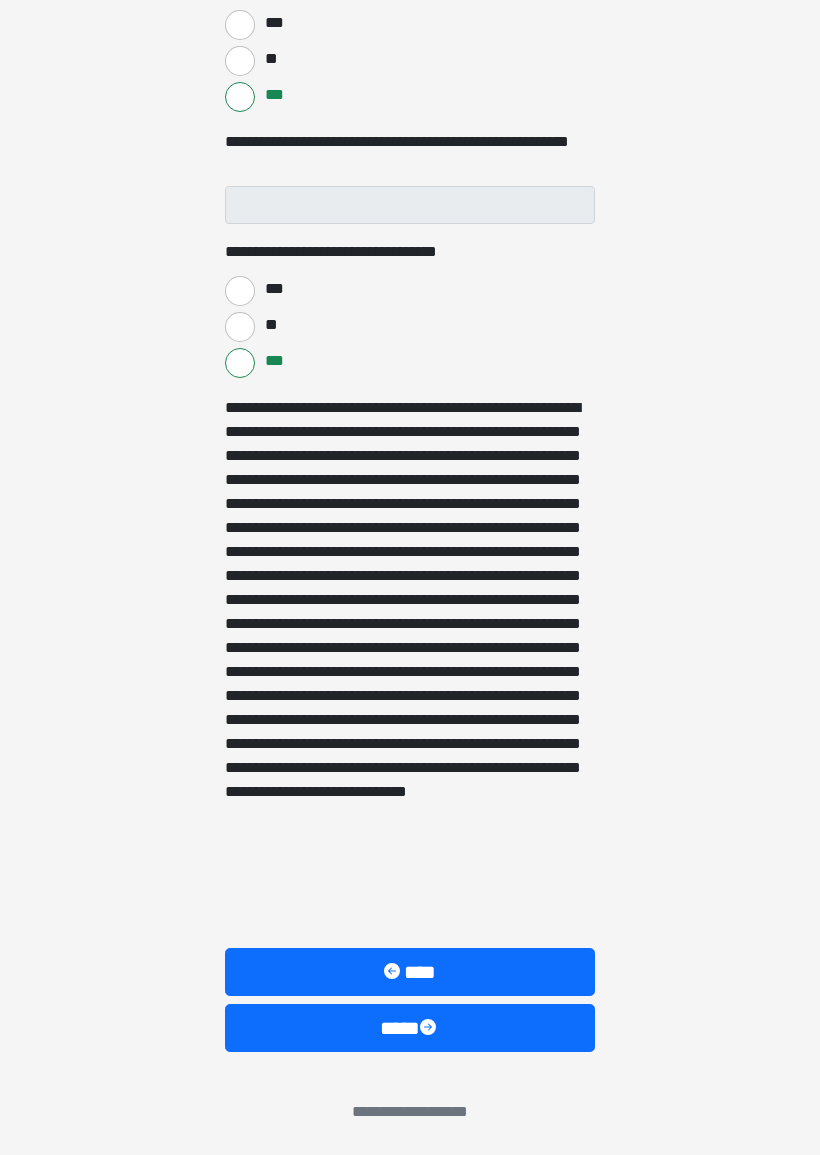 click on "****" at bounding box center (410, 1028) 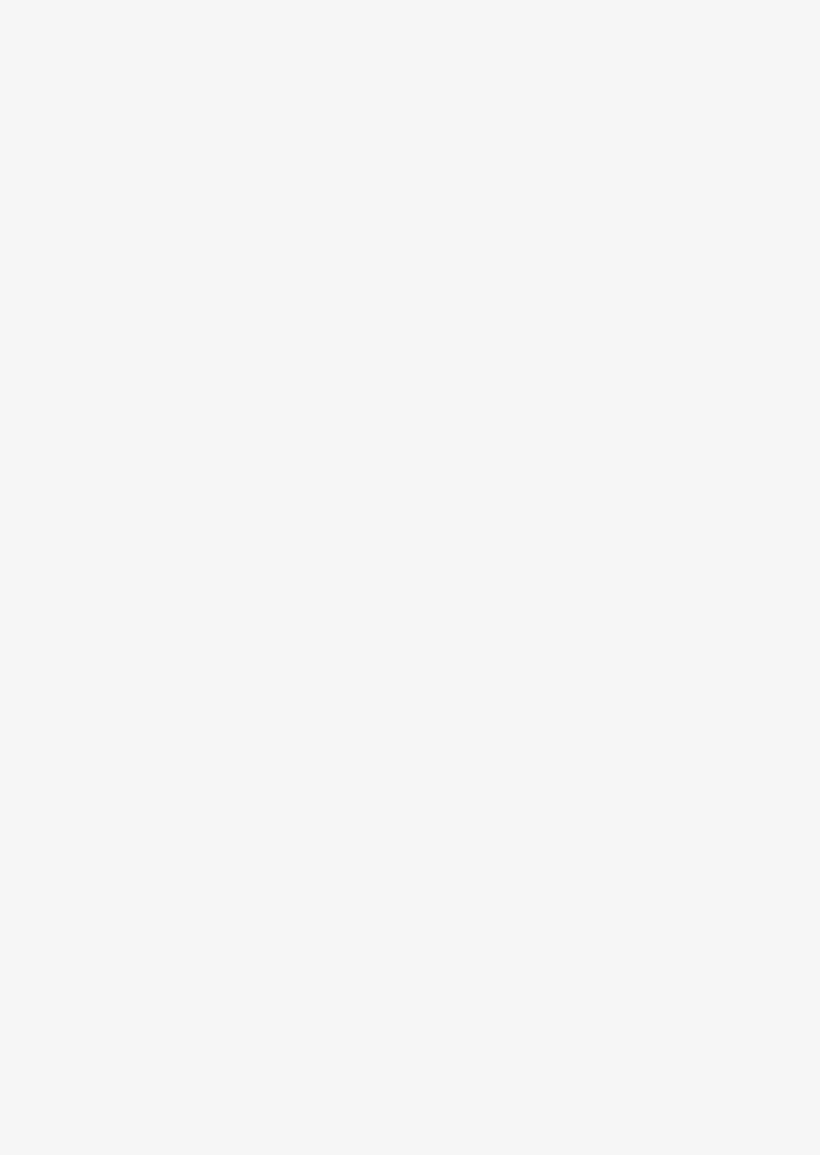 scroll, scrollTop: 0, scrollLeft: 0, axis: both 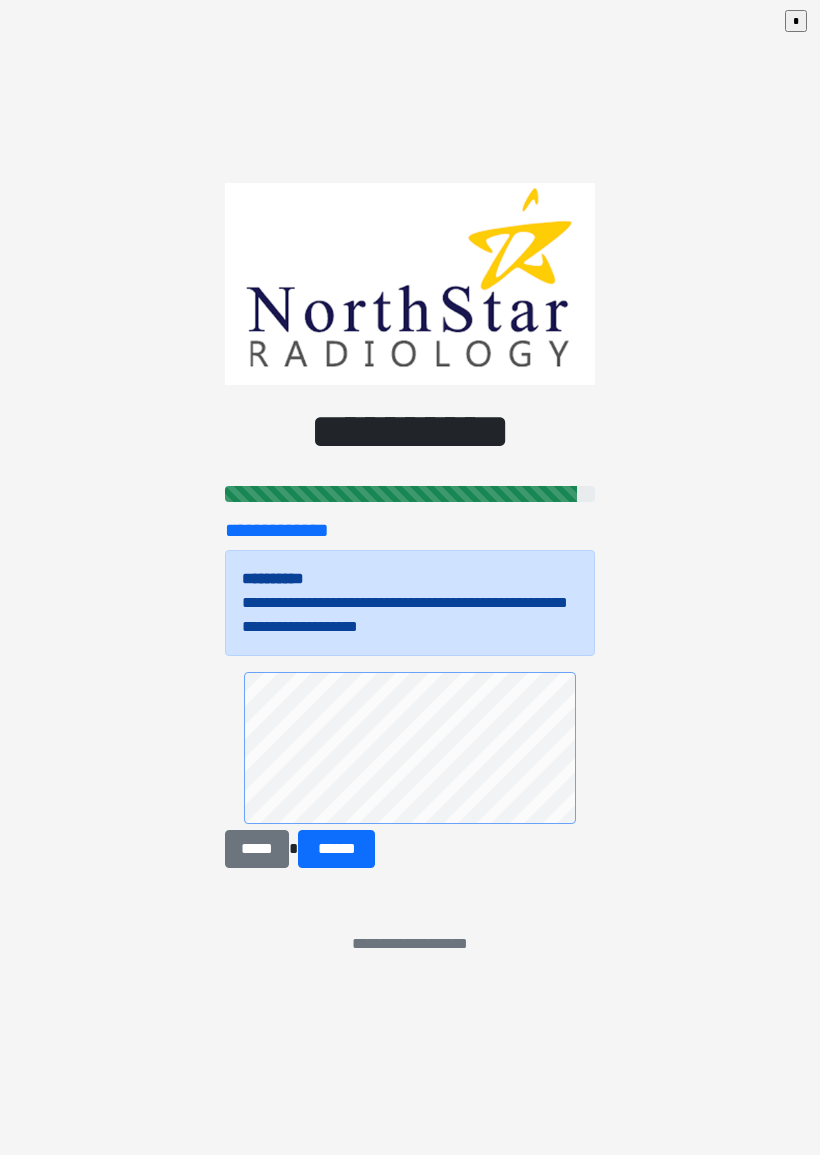 click on "******" at bounding box center [336, 849] 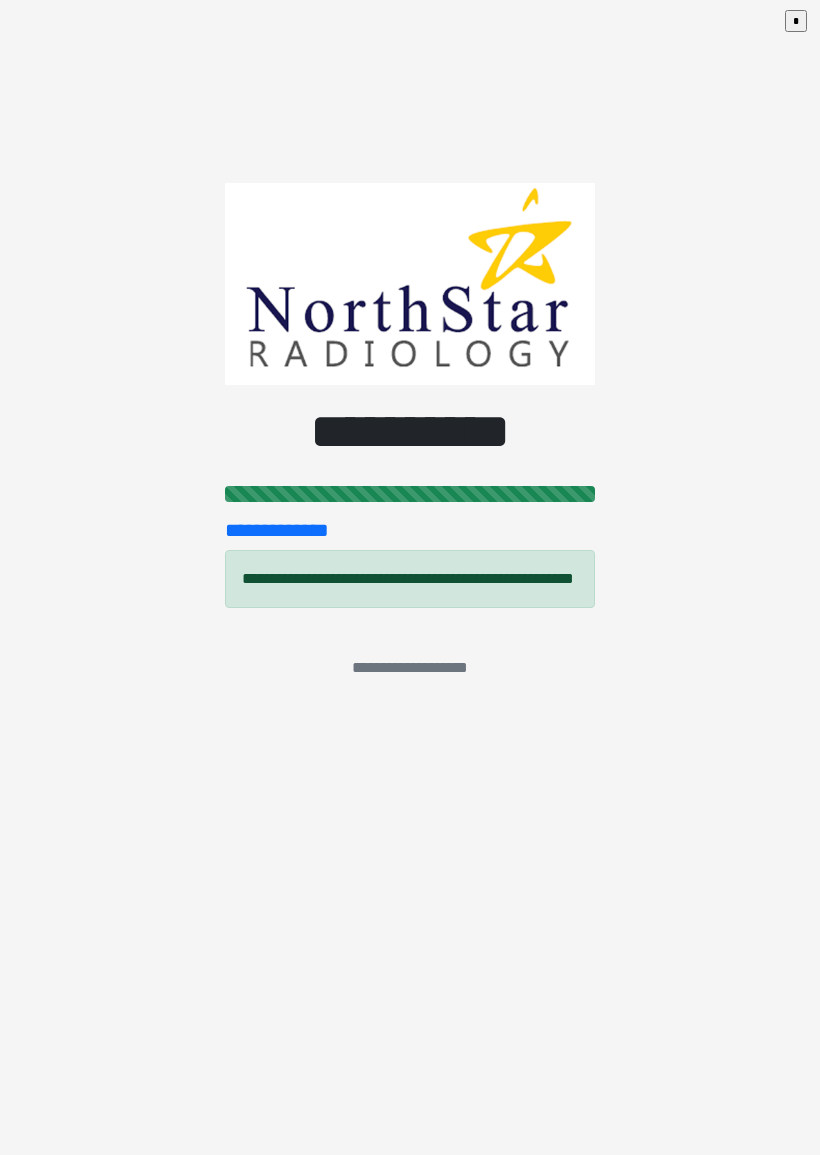 click on "**********" at bounding box center (410, 577) 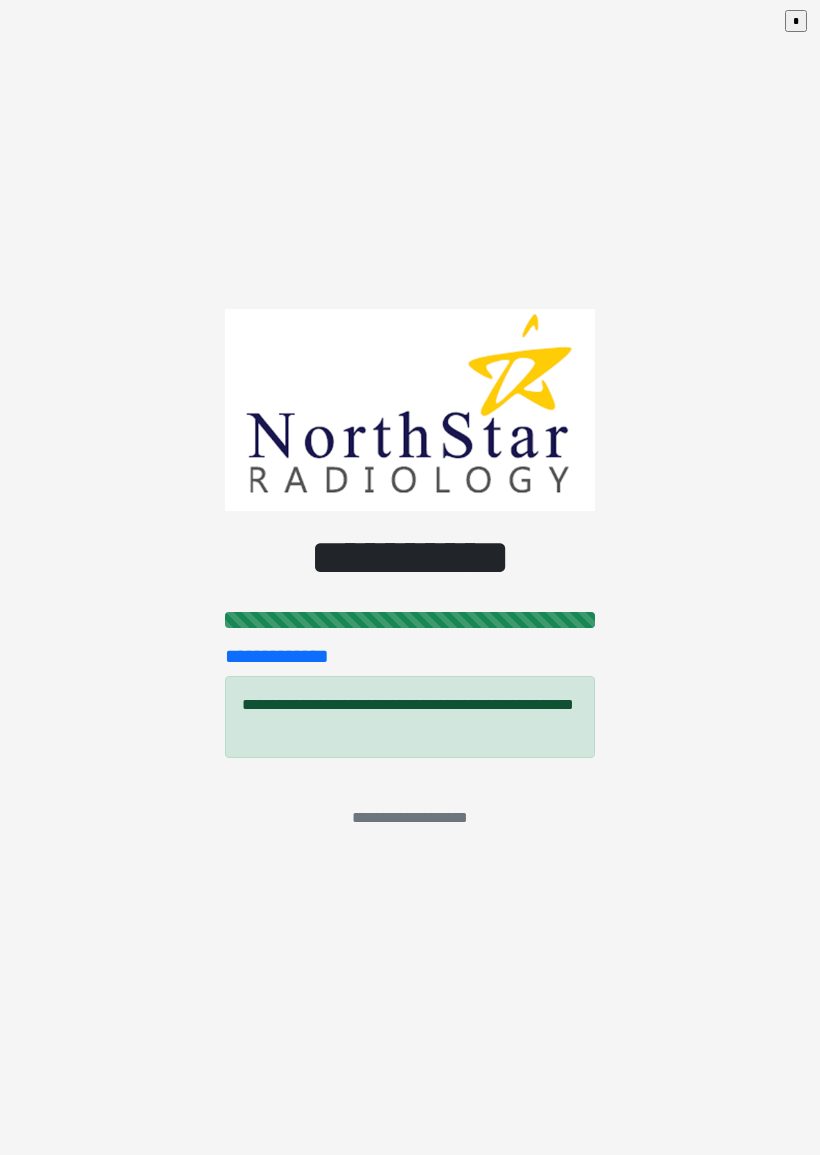 click on "*" at bounding box center [796, 21] 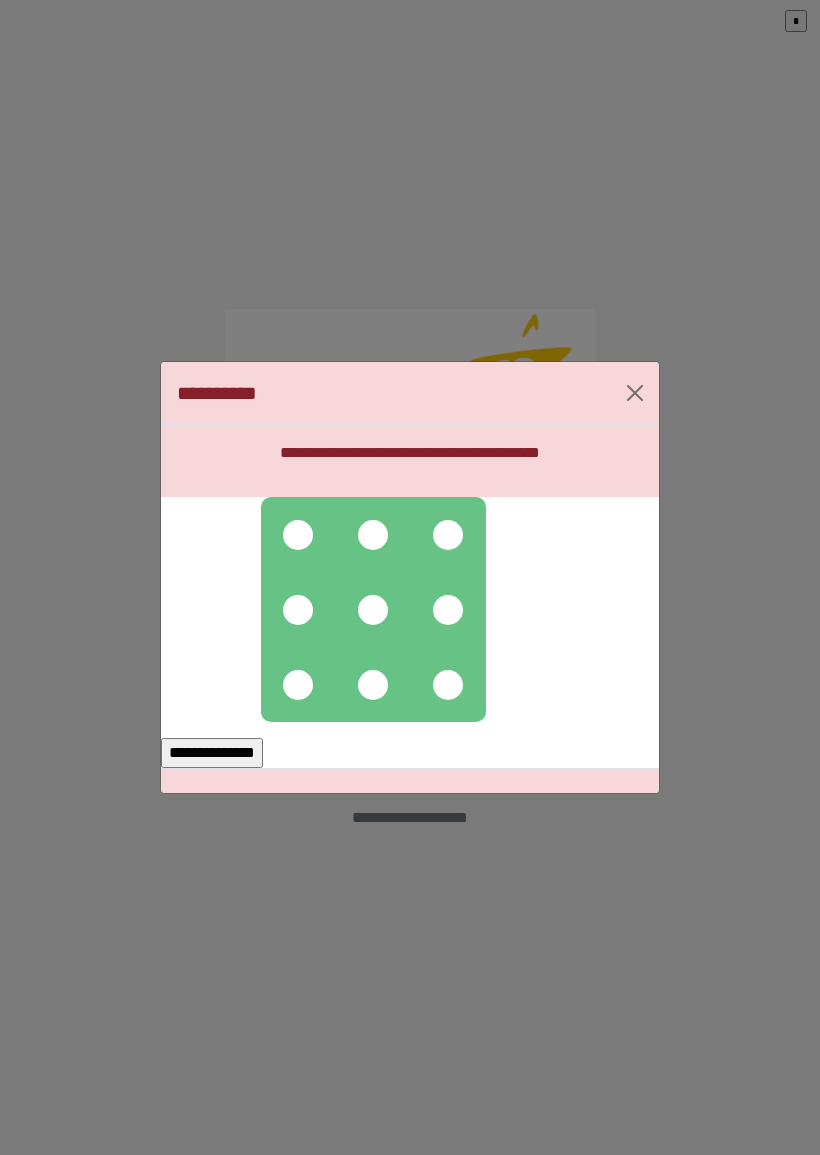 click at bounding box center [298, 535] 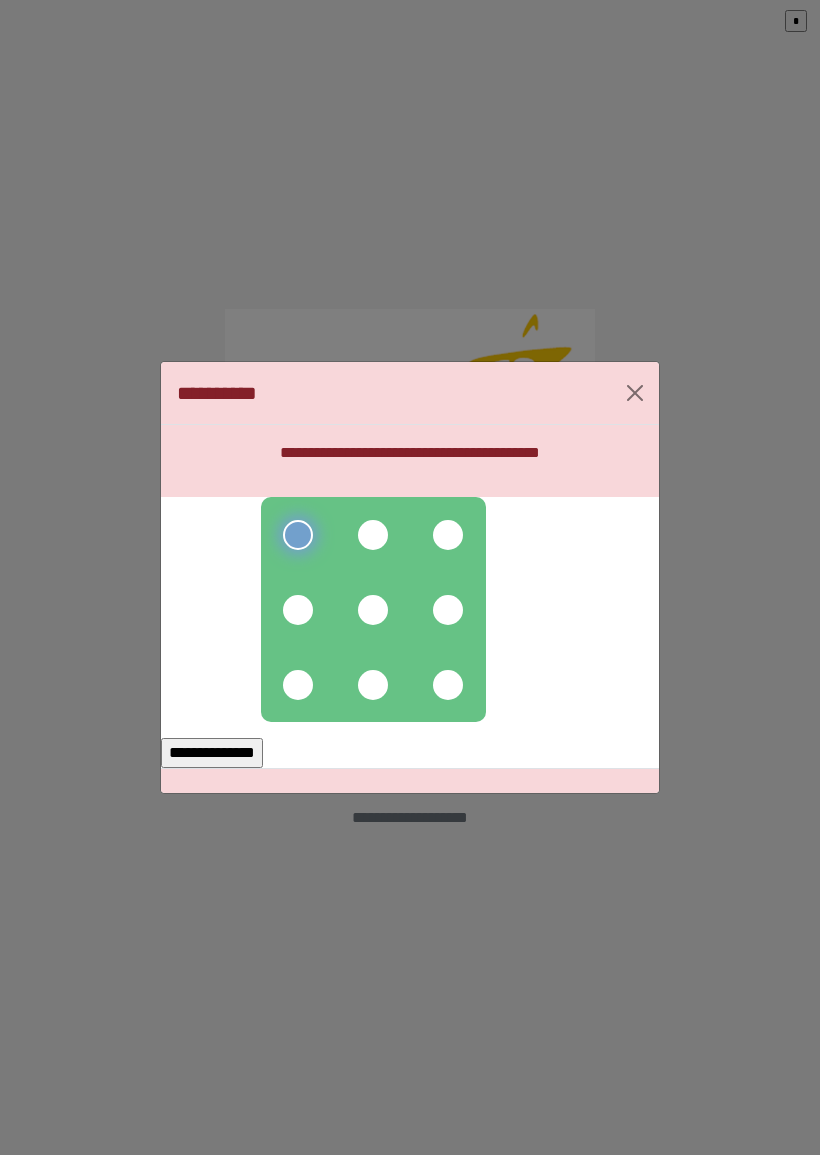 click at bounding box center [373, 535] 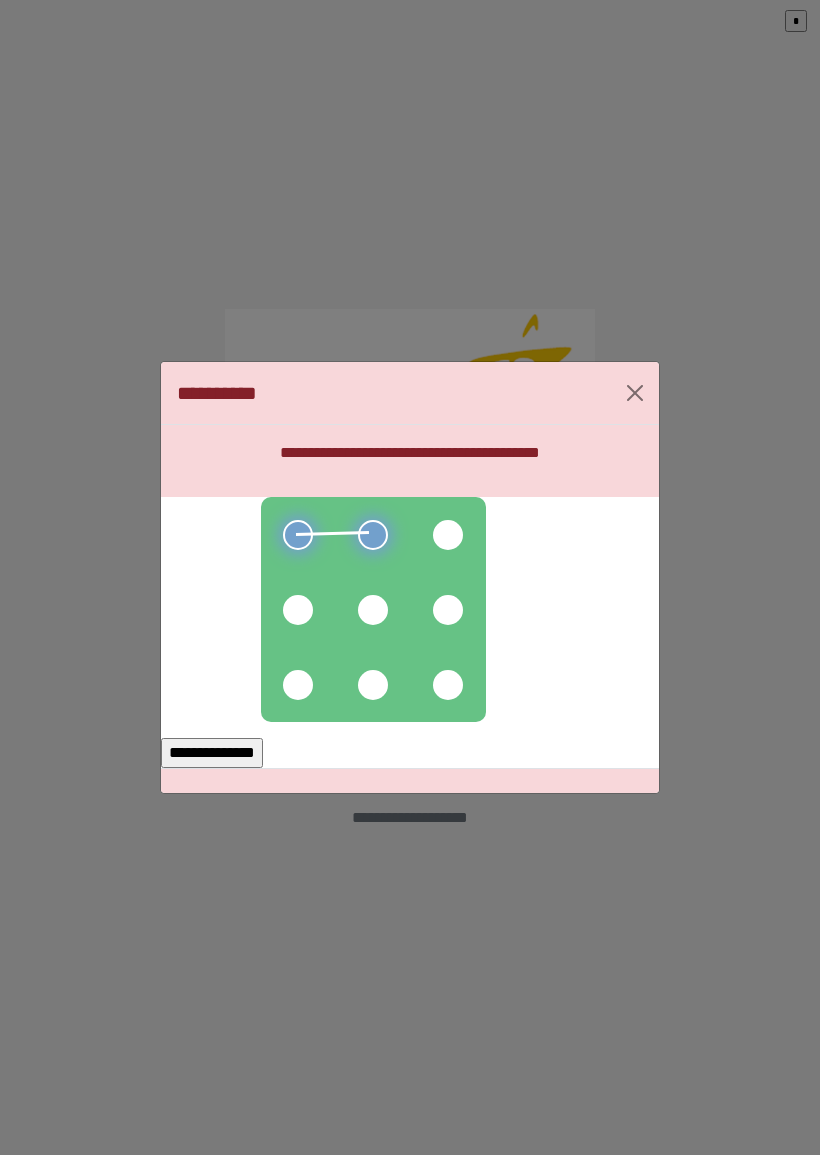 click at bounding box center [448, 535] 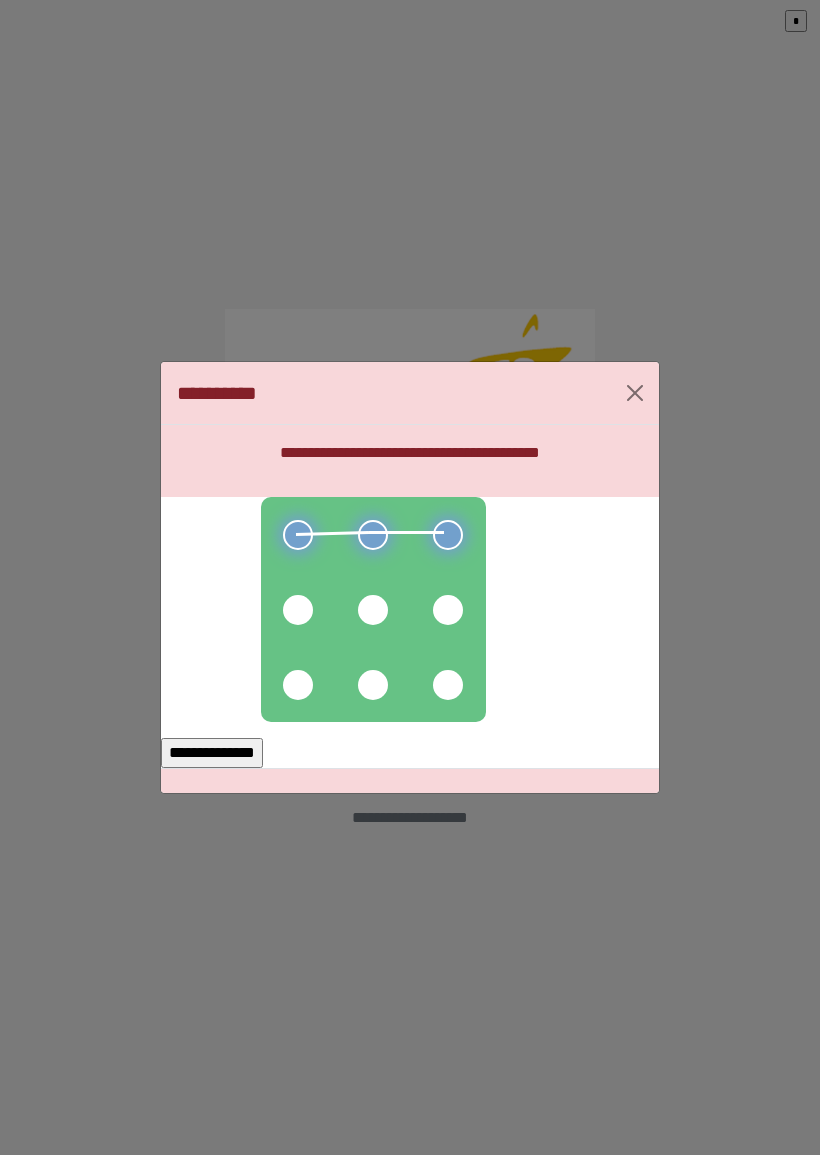 click at bounding box center (448, 610) 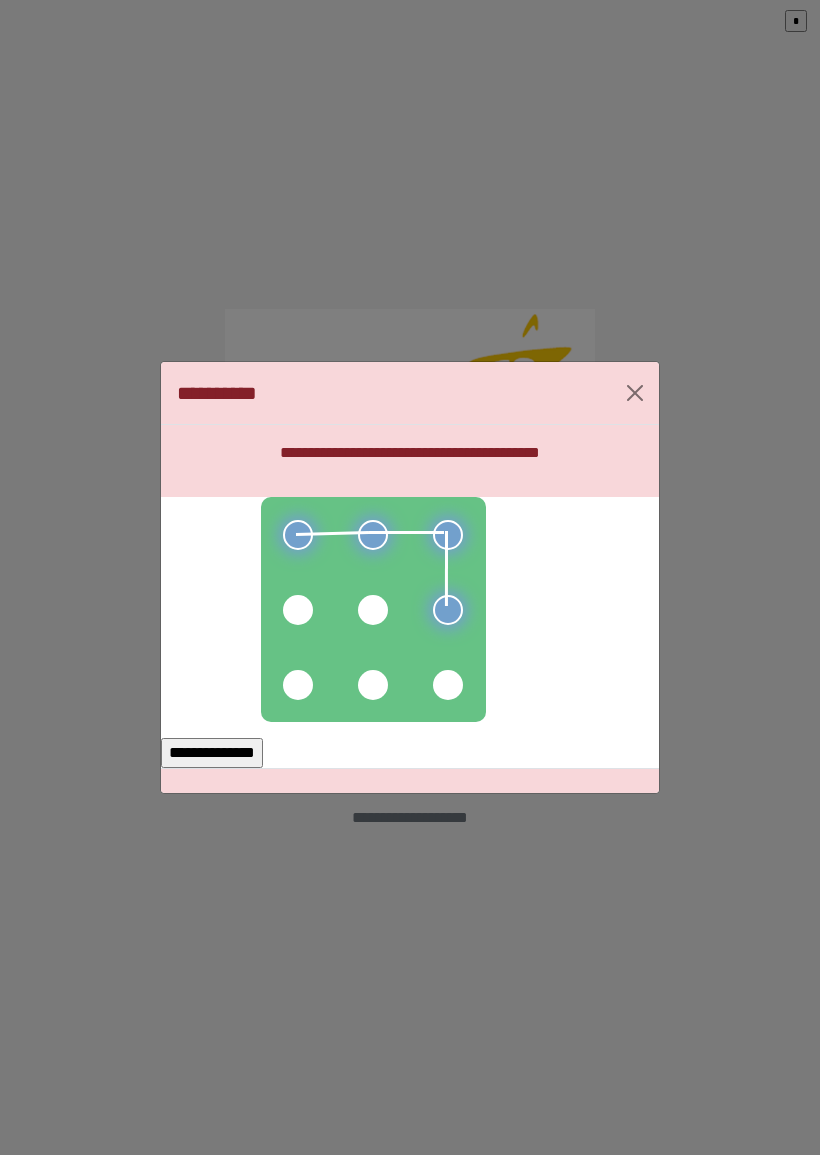 click at bounding box center (448, 685) 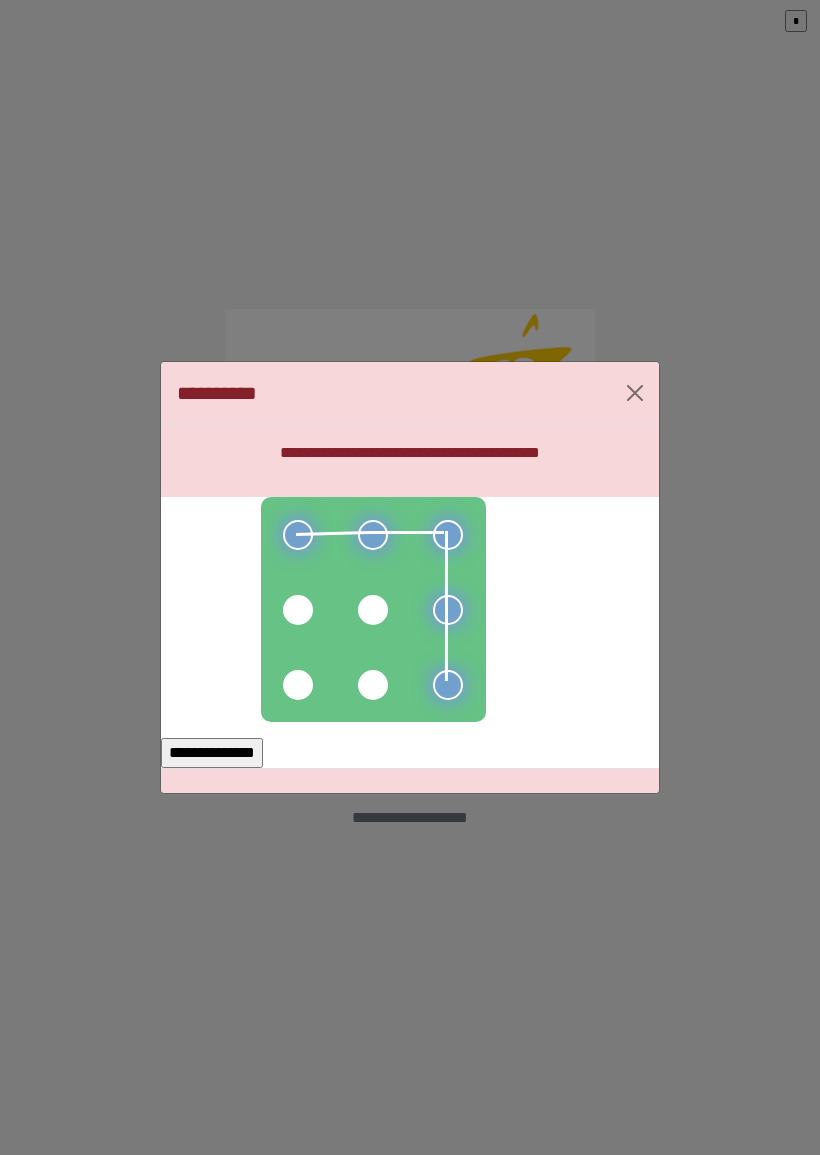 click on "**********" at bounding box center (212, 753) 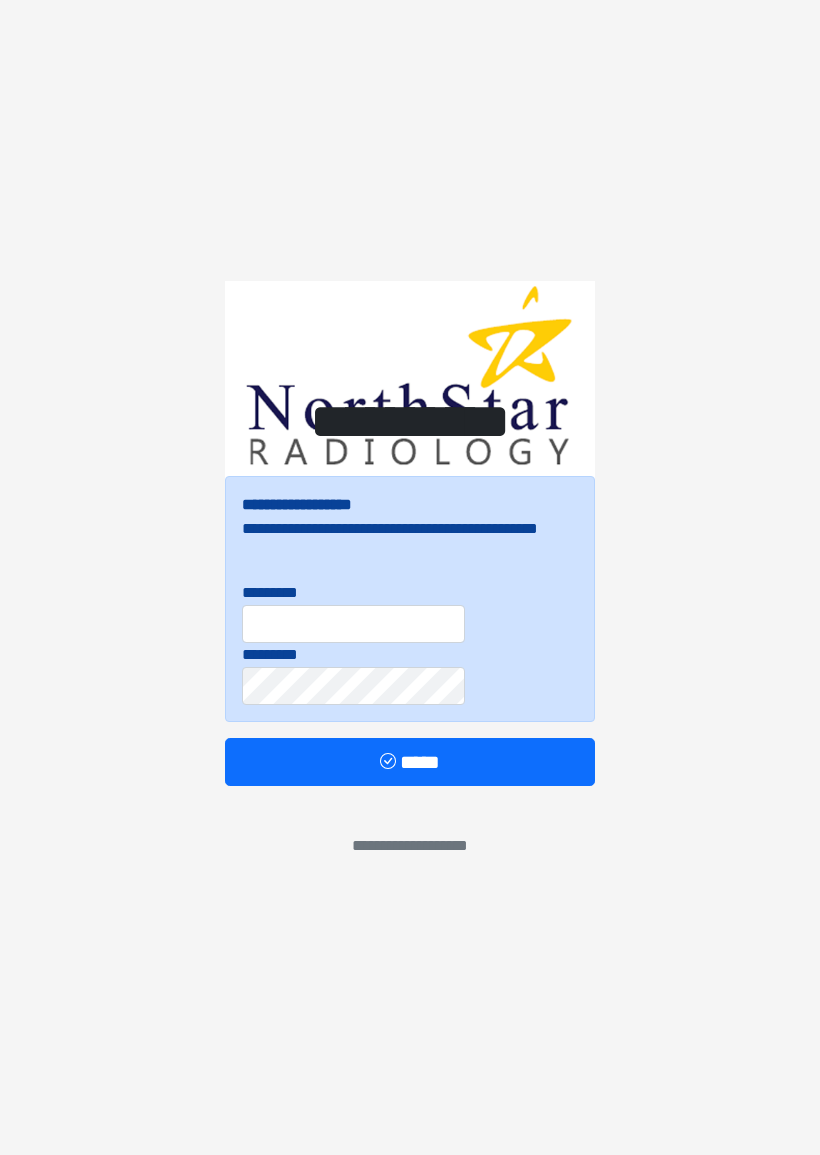 scroll, scrollTop: 0, scrollLeft: 0, axis: both 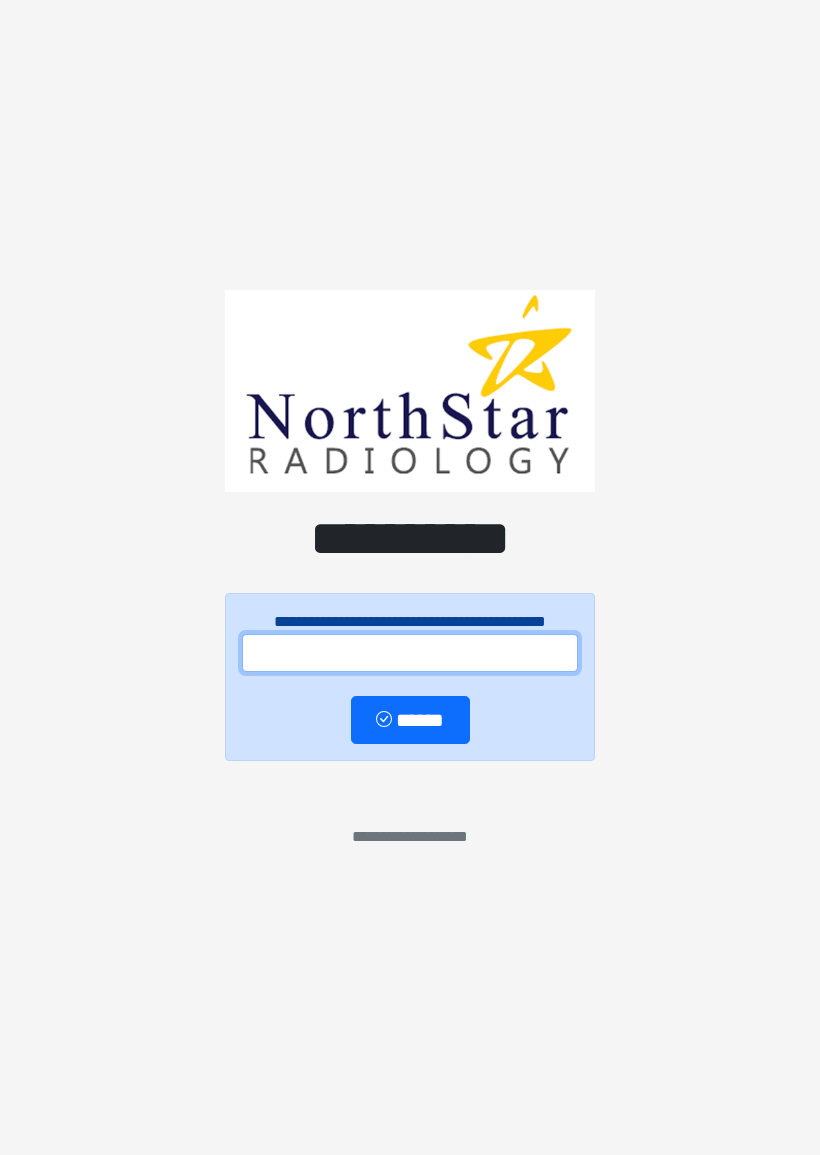 click at bounding box center (410, 653) 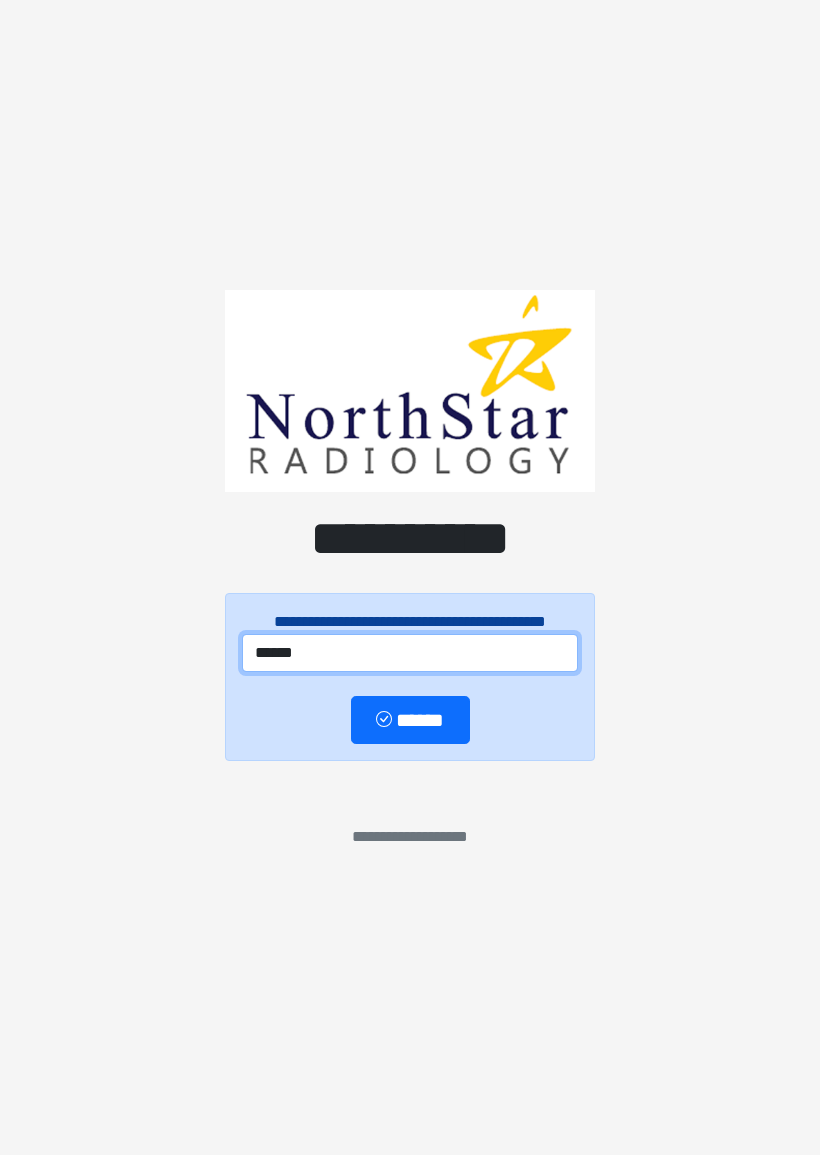 type on "******" 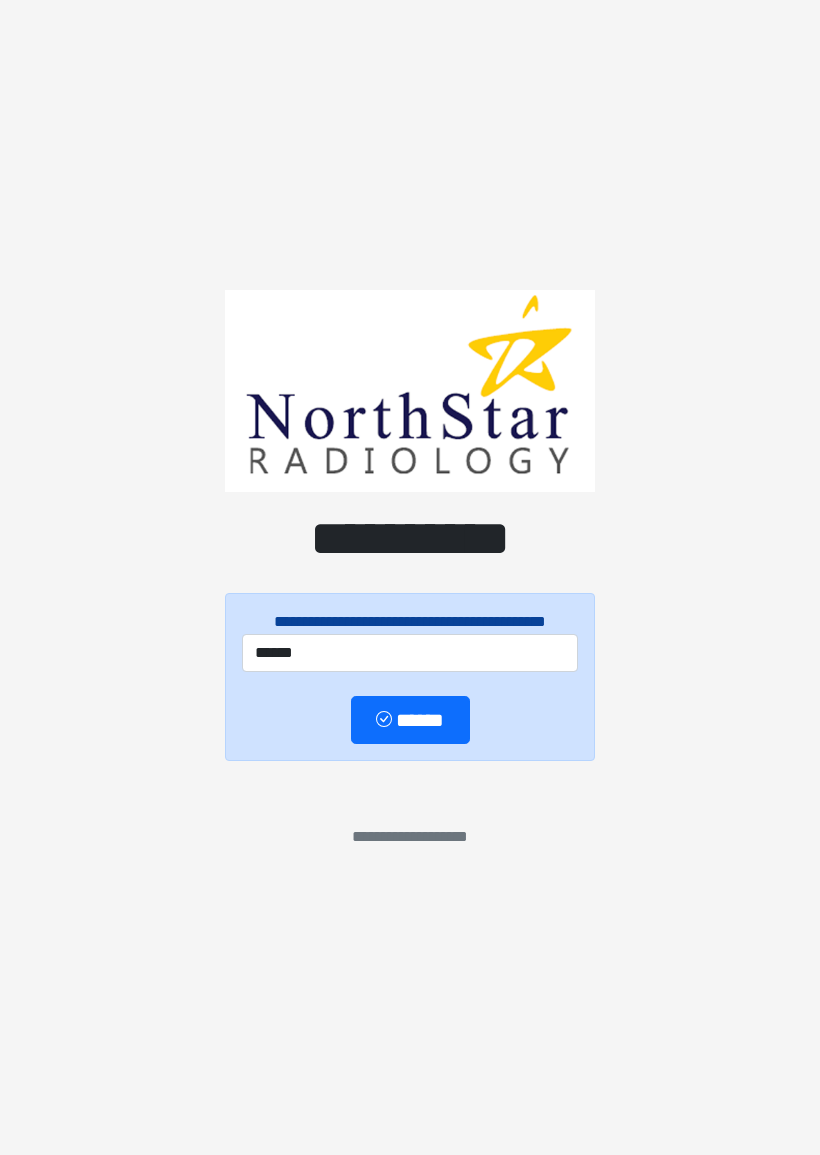 click on "******" at bounding box center (410, 720) 